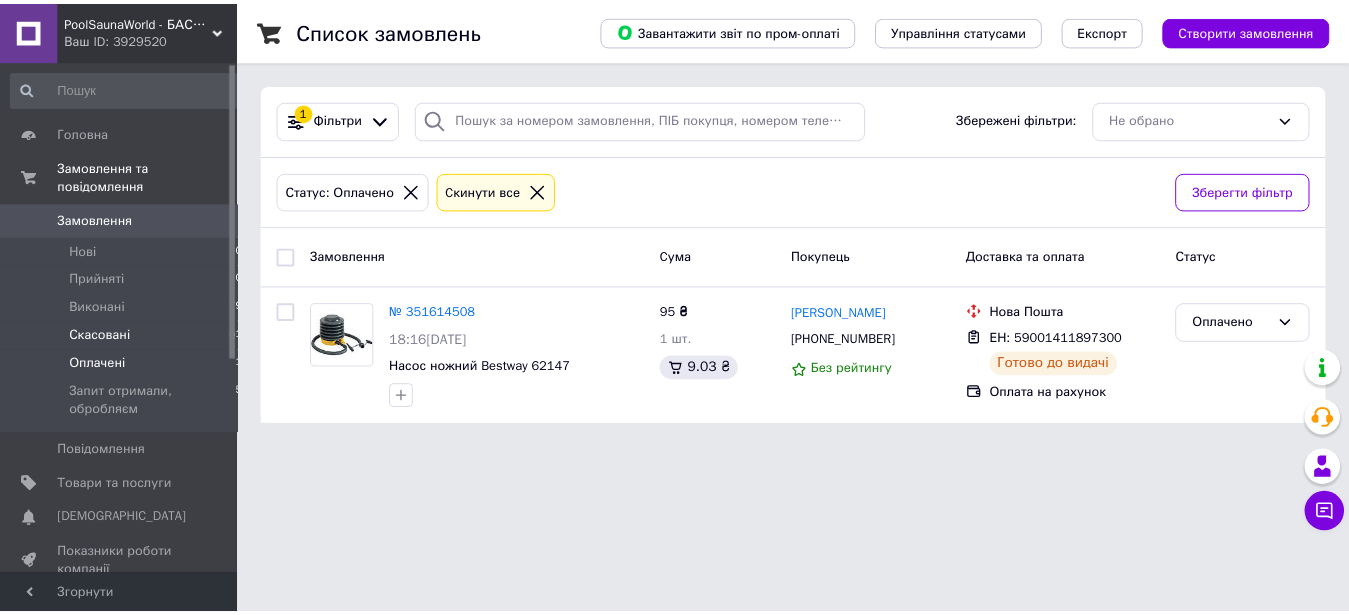 scroll, scrollTop: 0, scrollLeft: 0, axis: both 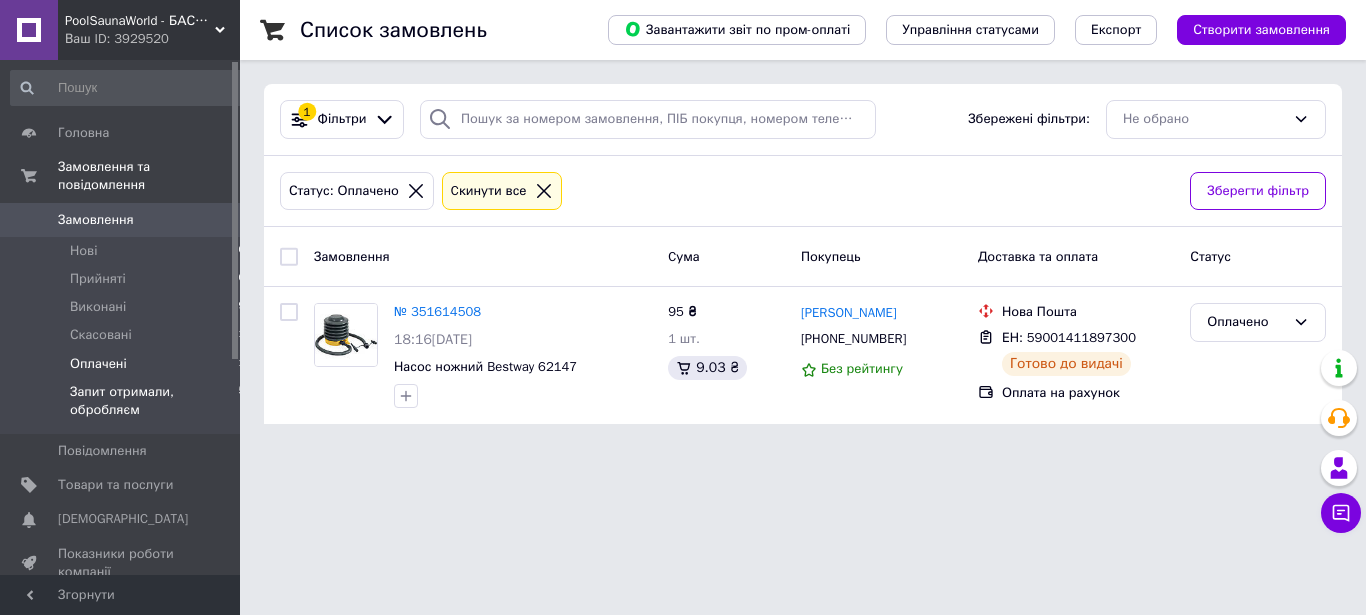click on "Запит отримали, обробляєм" at bounding box center (154, 401) 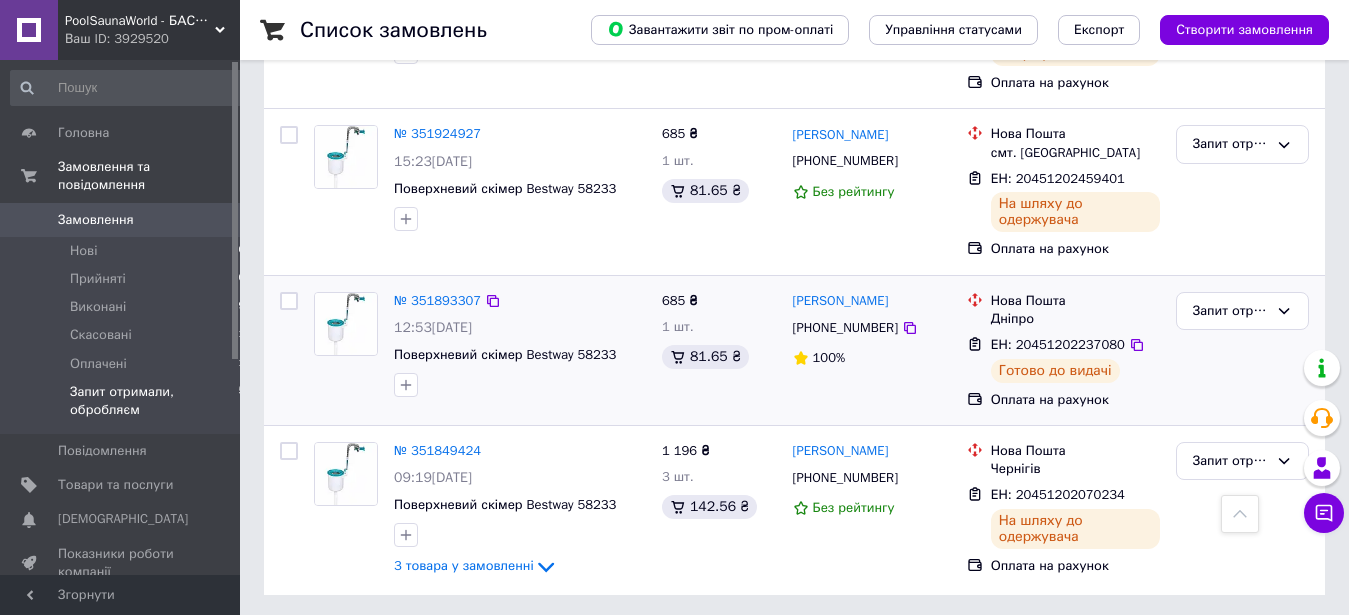 scroll, scrollTop: 514, scrollLeft: 0, axis: vertical 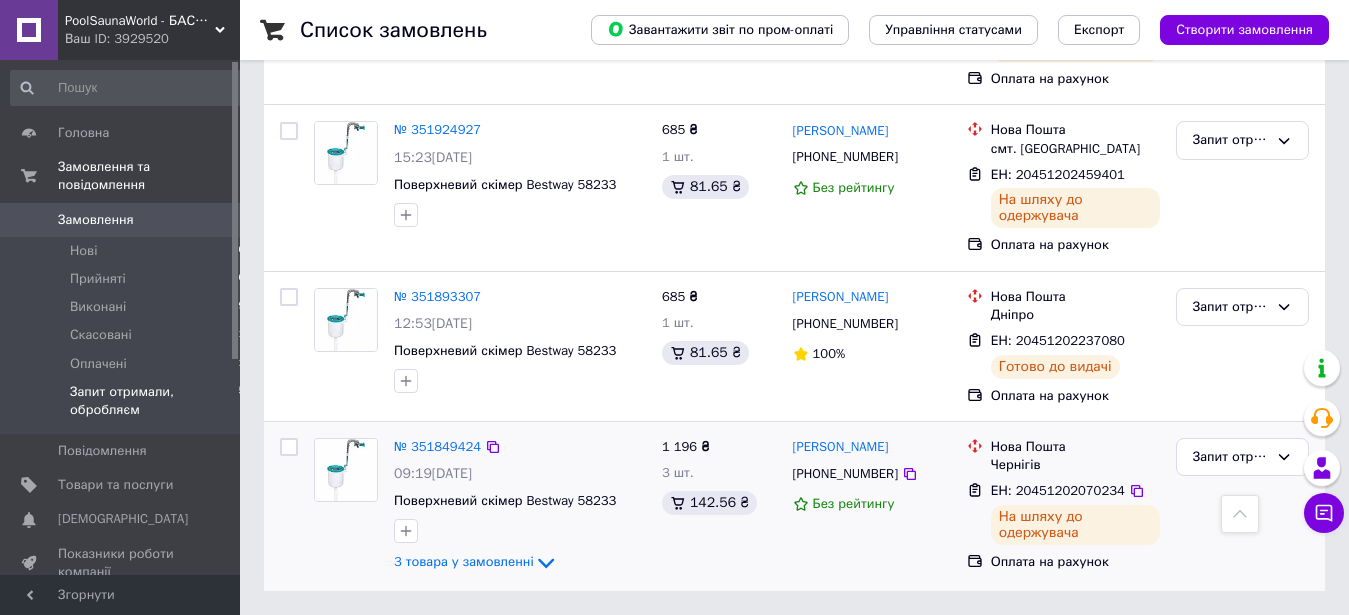 click on "[PHONE_NUMBER]" at bounding box center [845, 474] 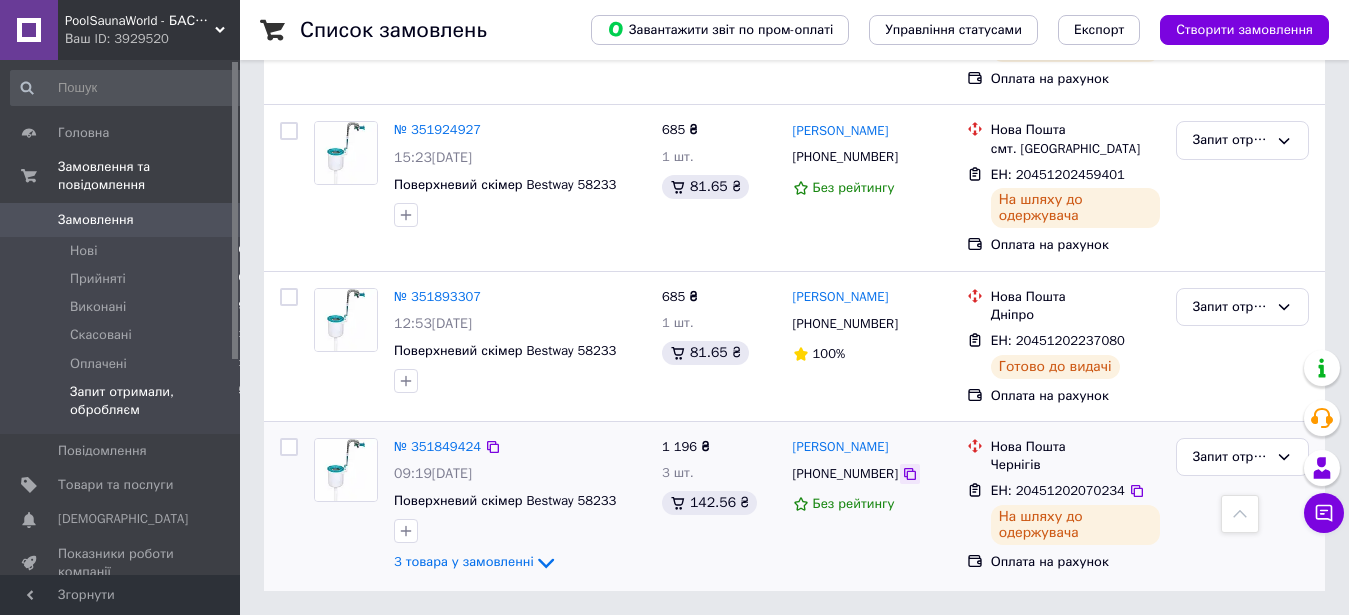 click 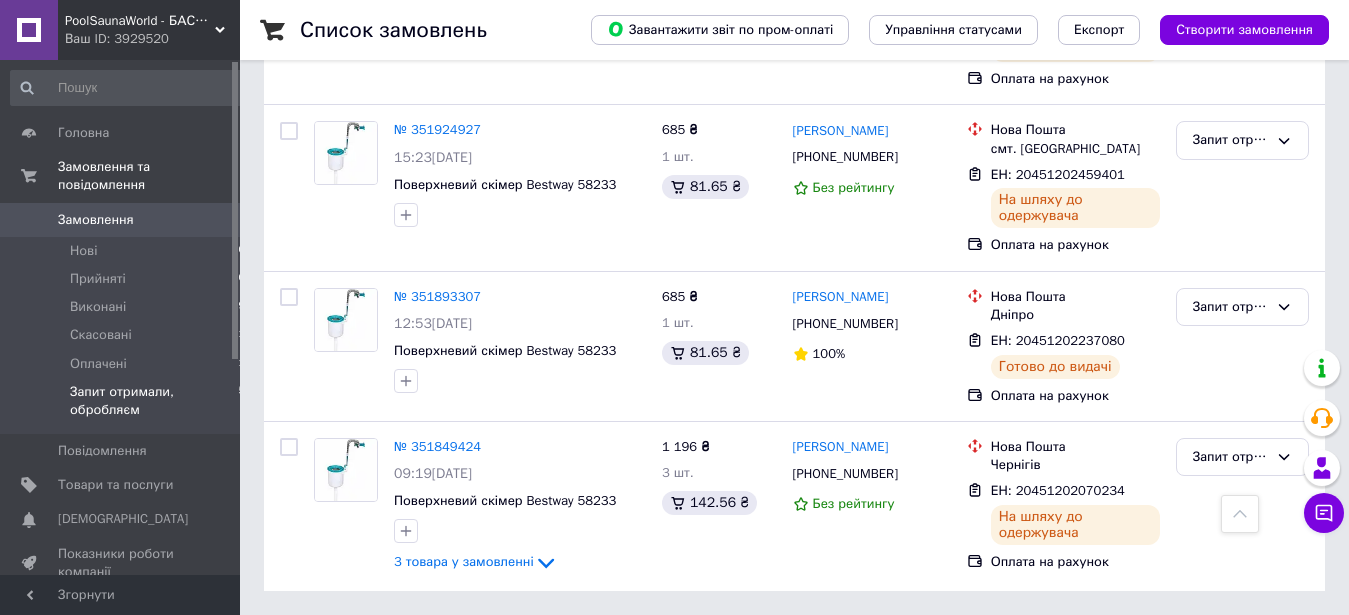 click on "Запит отримали, обробляєм" at bounding box center (154, 401) 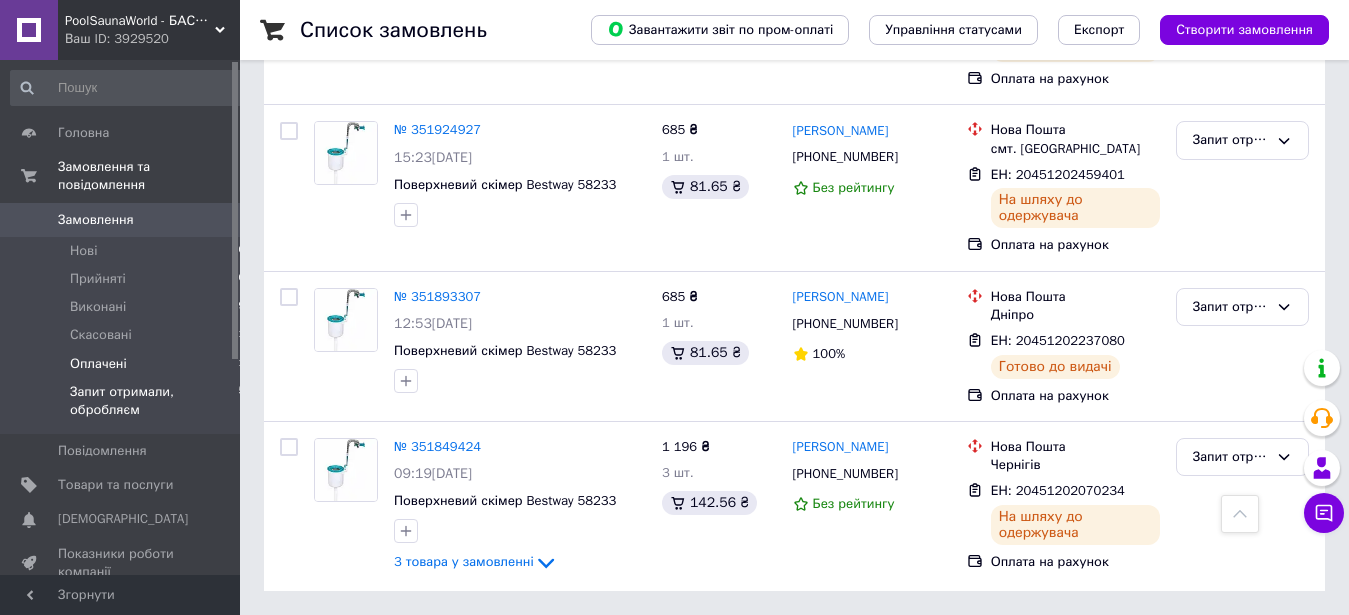 click on "Оплачені 1" at bounding box center [128, 364] 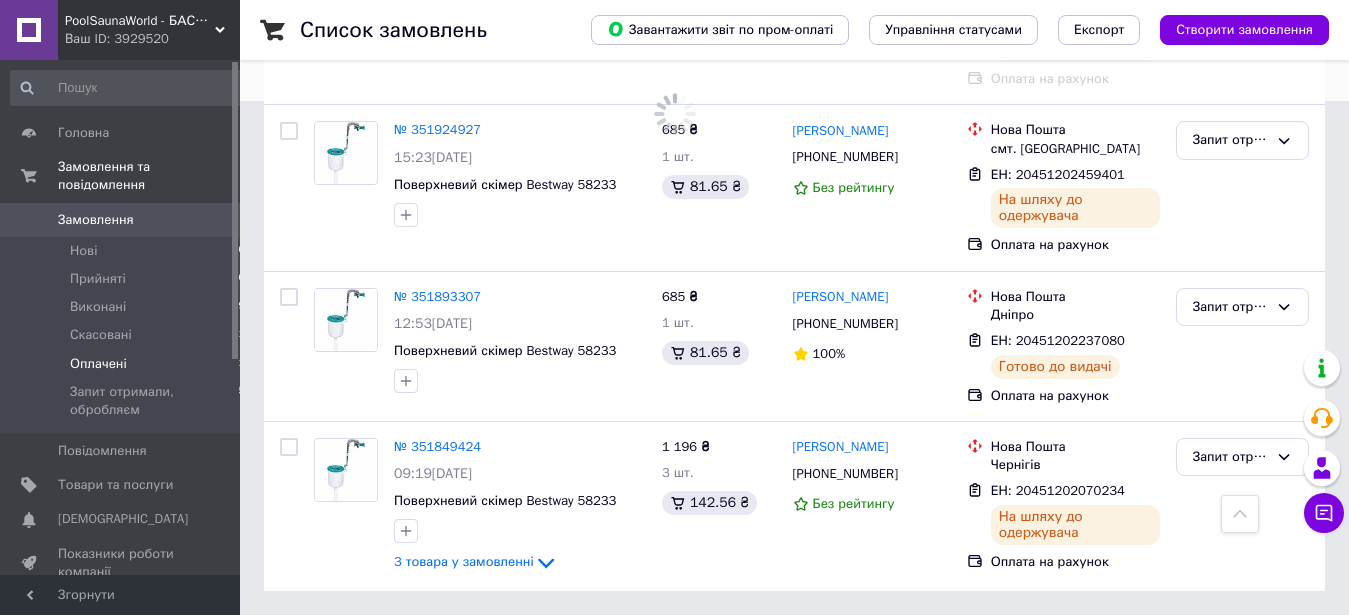 scroll, scrollTop: 0, scrollLeft: 0, axis: both 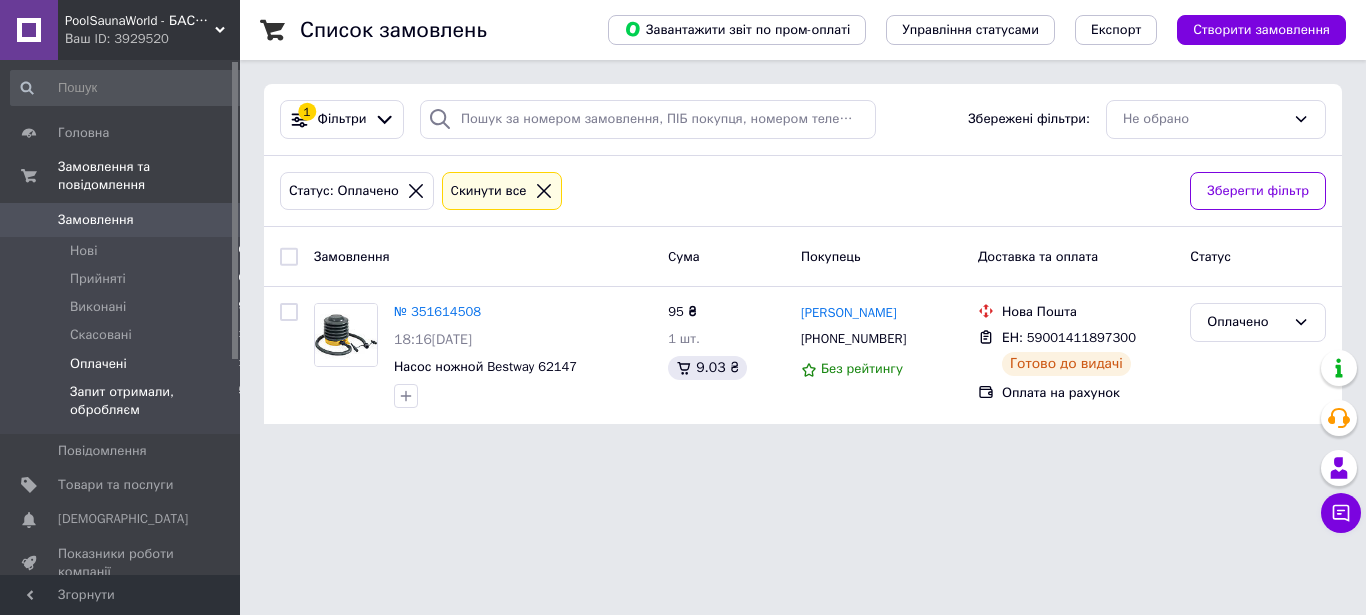 click on "Запит отримали, обробляєм" at bounding box center (154, 401) 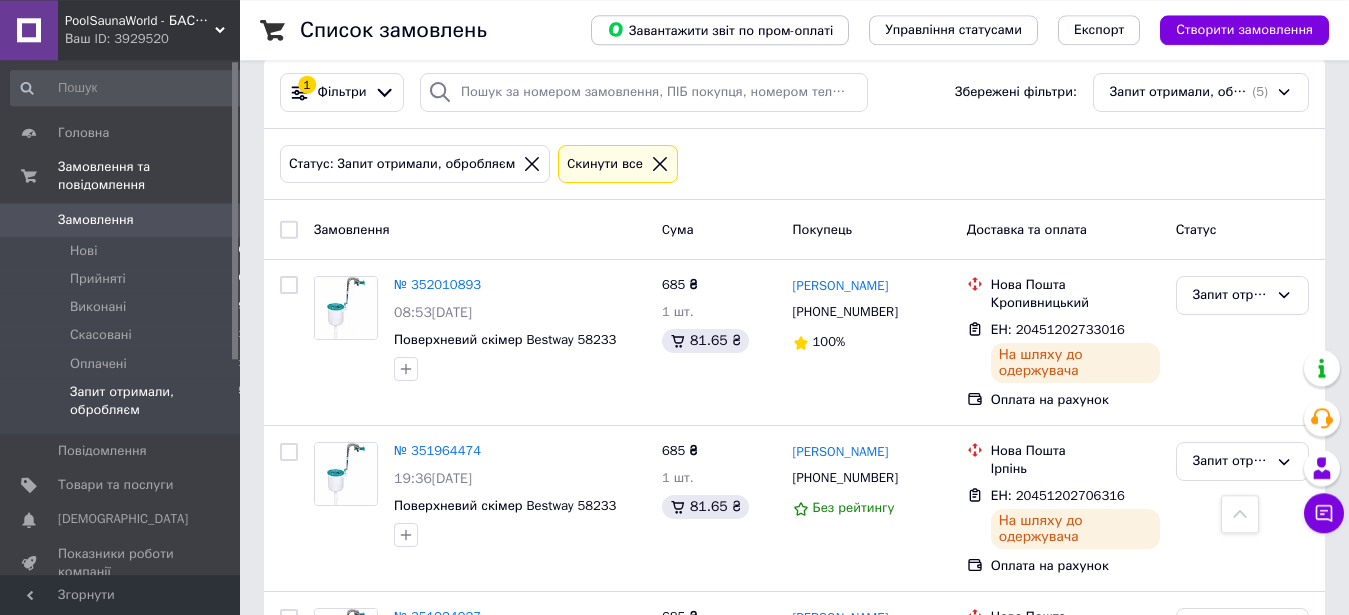 scroll, scrollTop: 0, scrollLeft: 0, axis: both 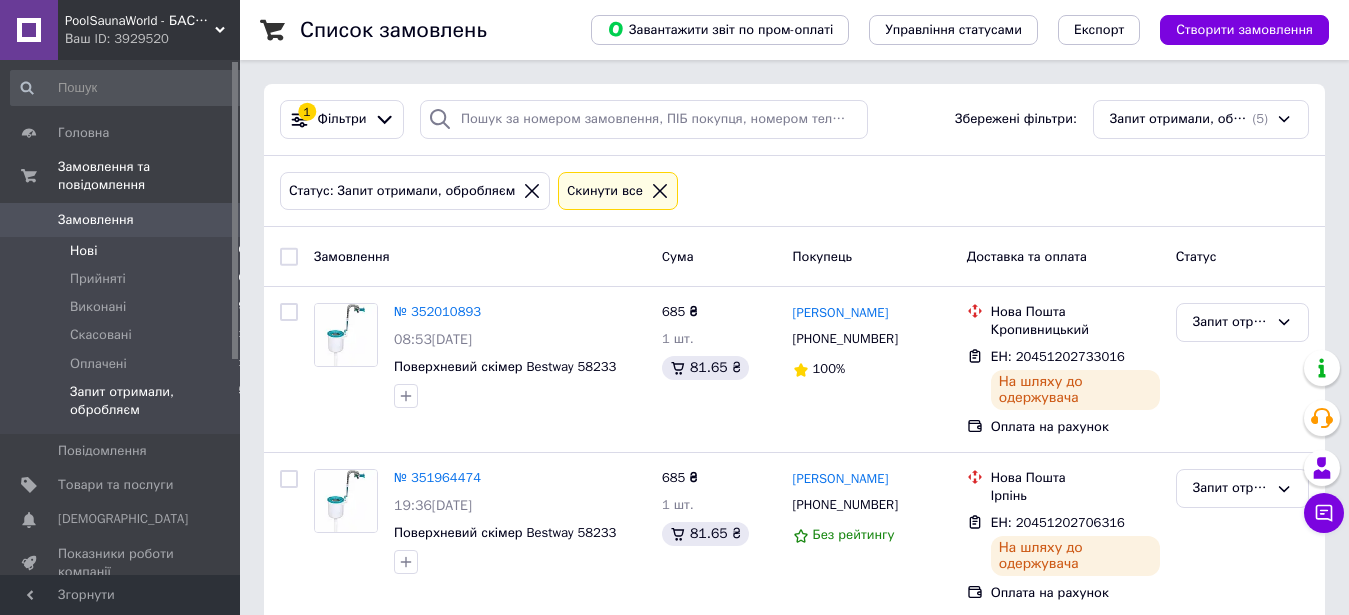click on "Нові 0" at bounding box center [128, 251] 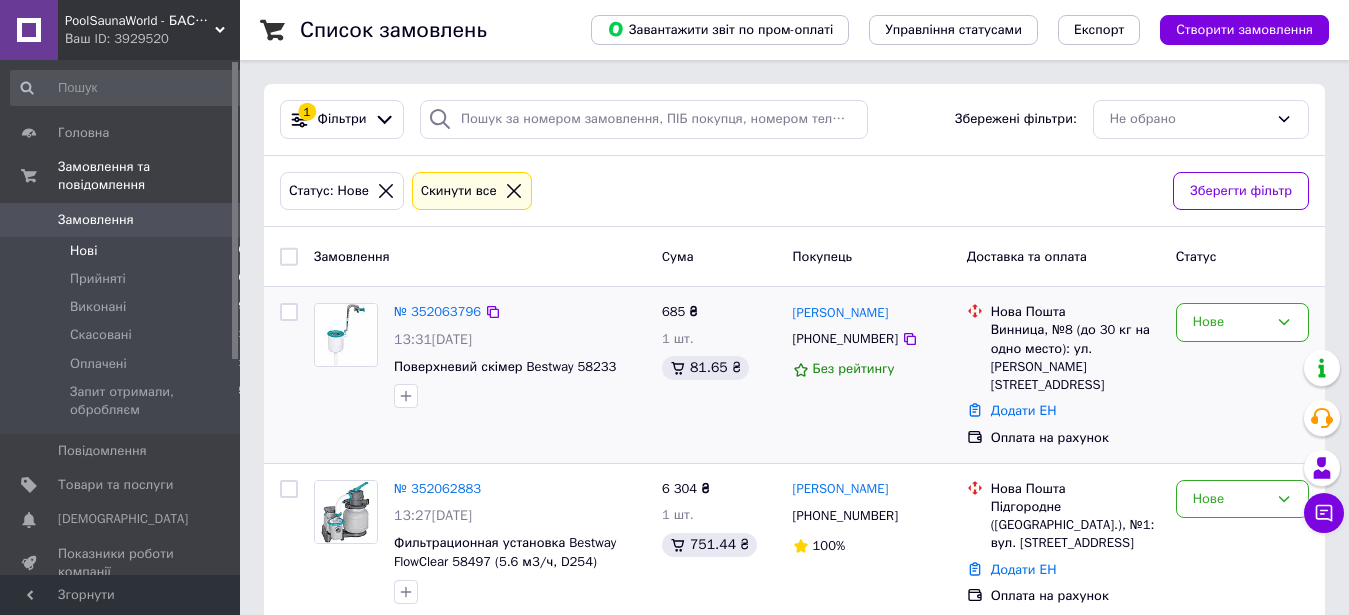 scroll, scrollTop: 12, scrollLeft: 0, axis: vertical 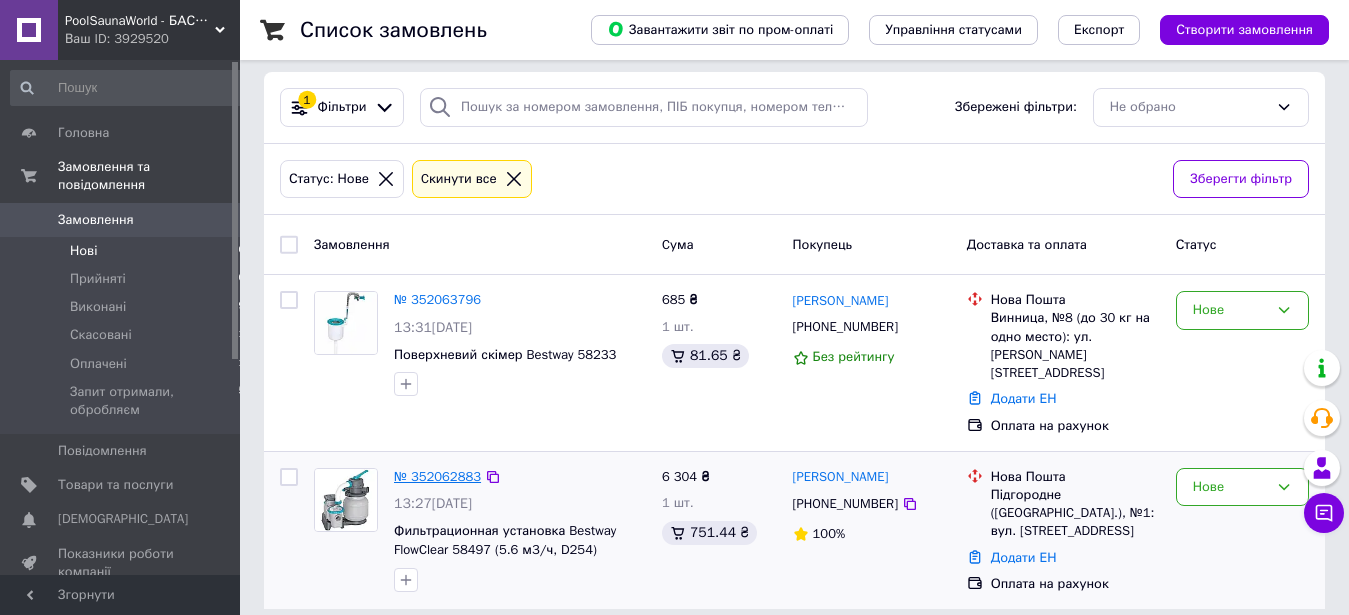 click on "№ 352062883" at bounding box center (437, 476) 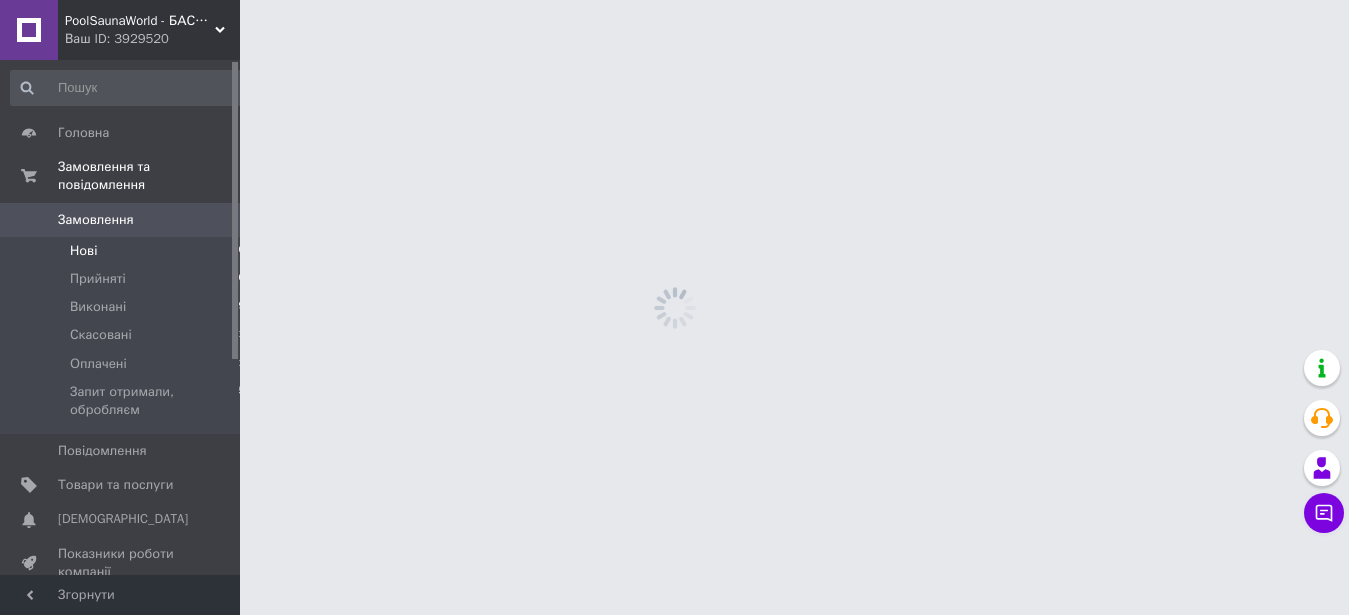 scroll, scrollTop: 0, scrollLeft: 0, axis: both 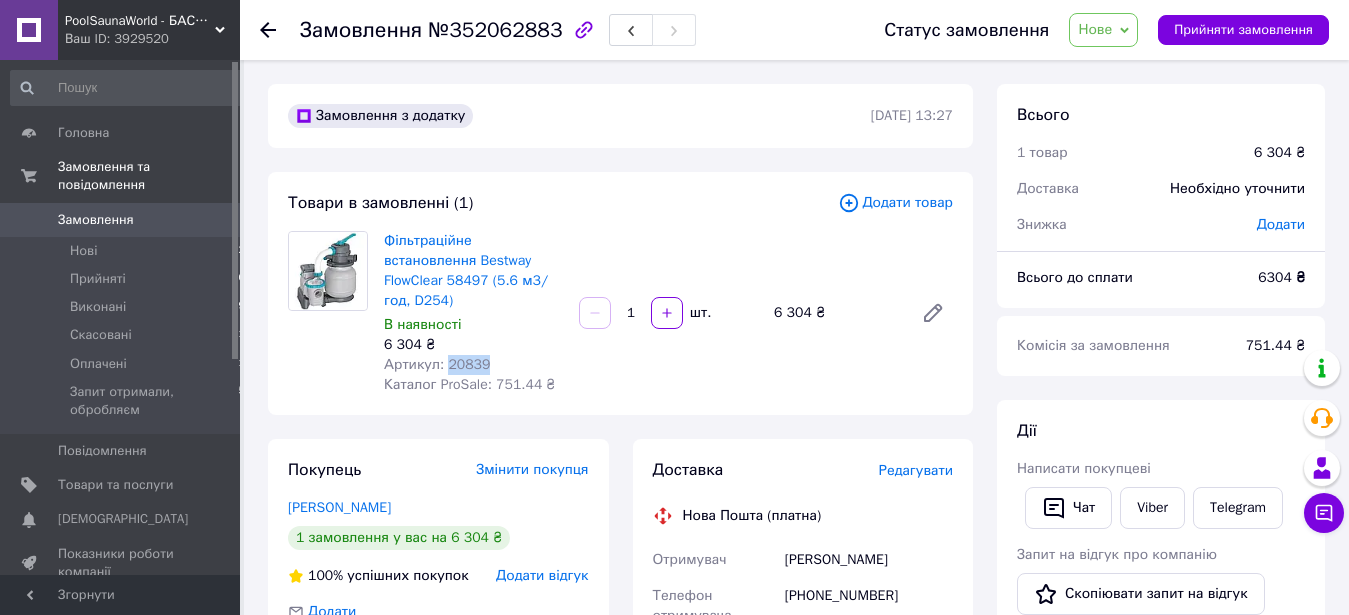 drag, startPoint x: 445, startPoint y: 346, endPoint x: 504, endPoint y: 346, distance: 59 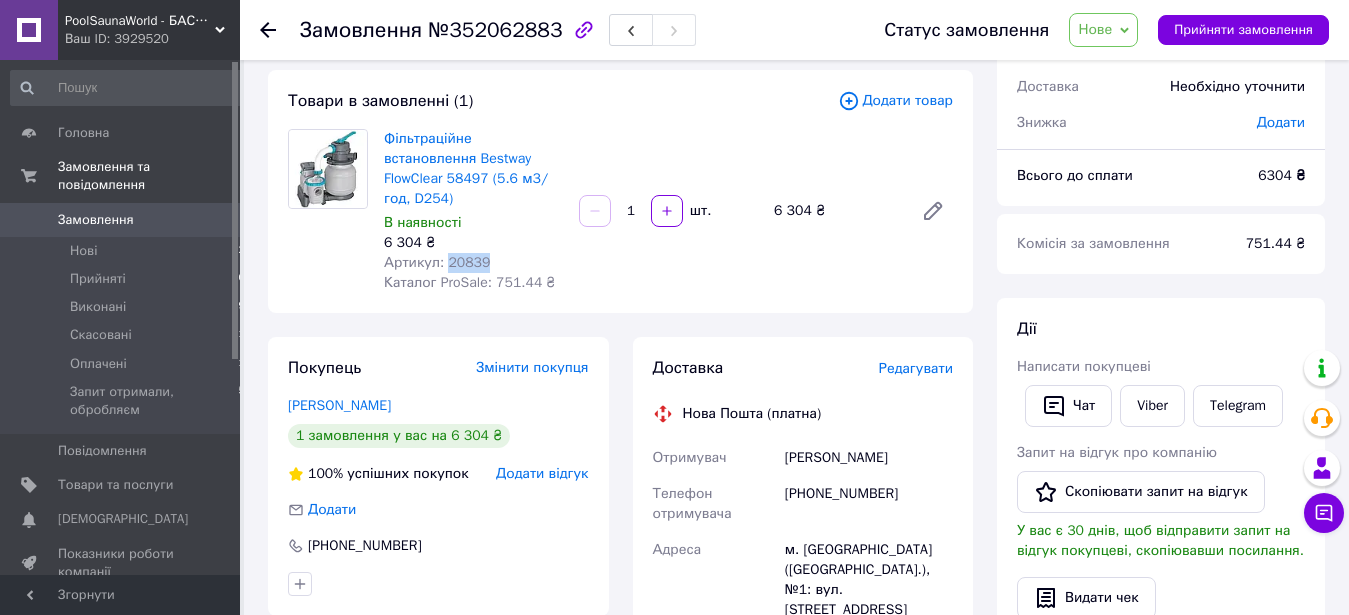 scroll, scrollTop: 0, scrollLeft: 0, axis: both 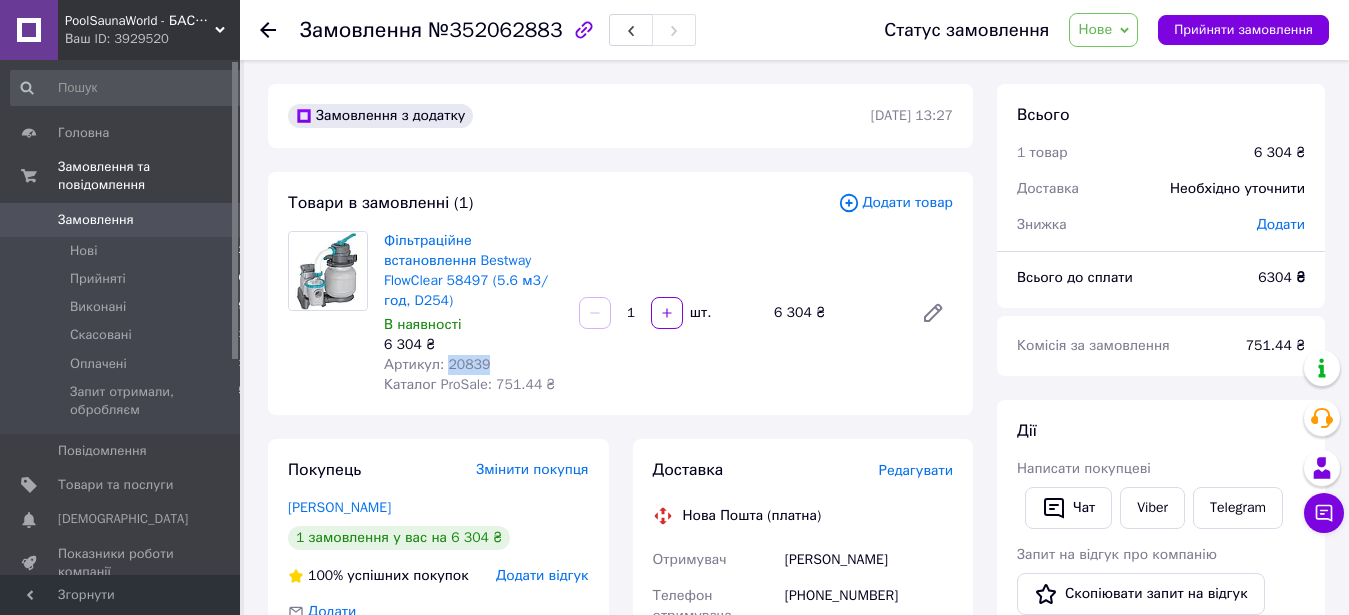 click on "Нове" at bounding box center [1103, 30] 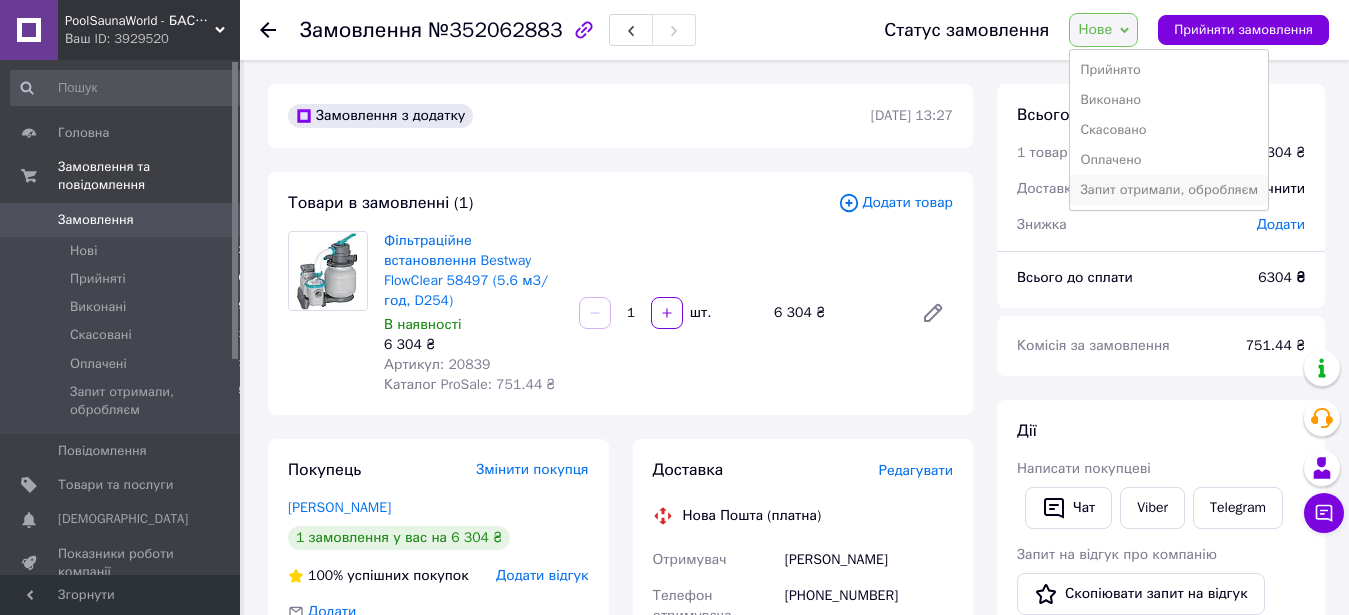 click on "Запит отримали, обробляєм" at bounding box center (1169, 190) 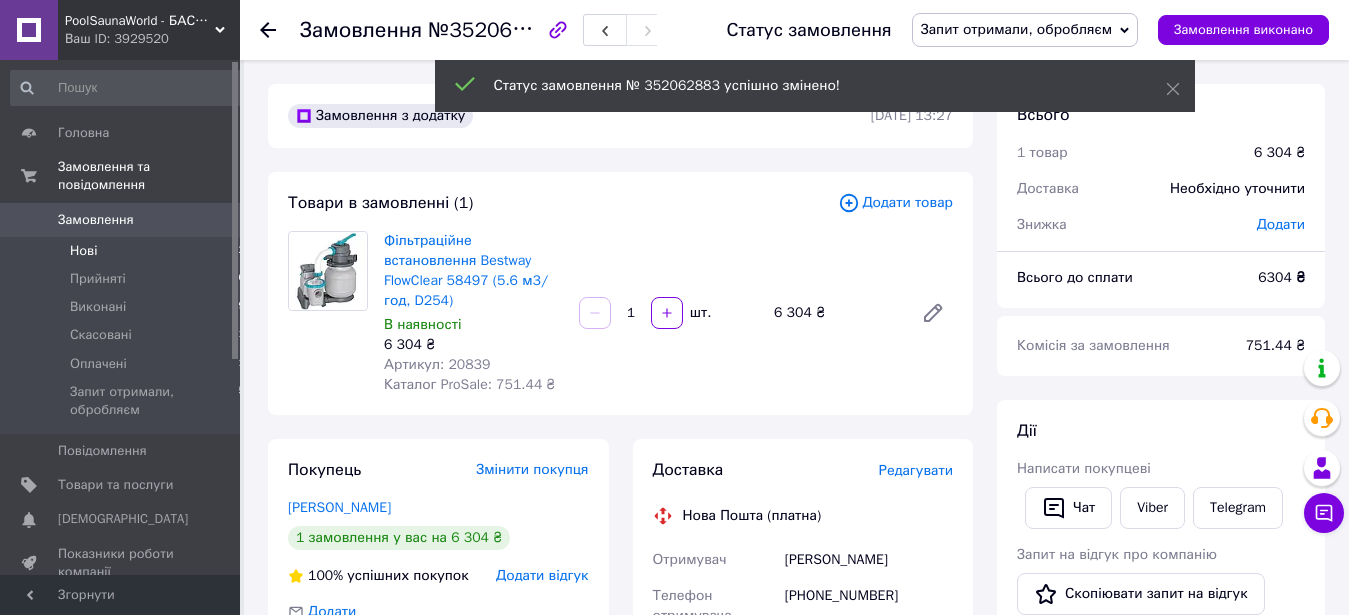 click on "Нові 2" at bounding box center (128, 251) 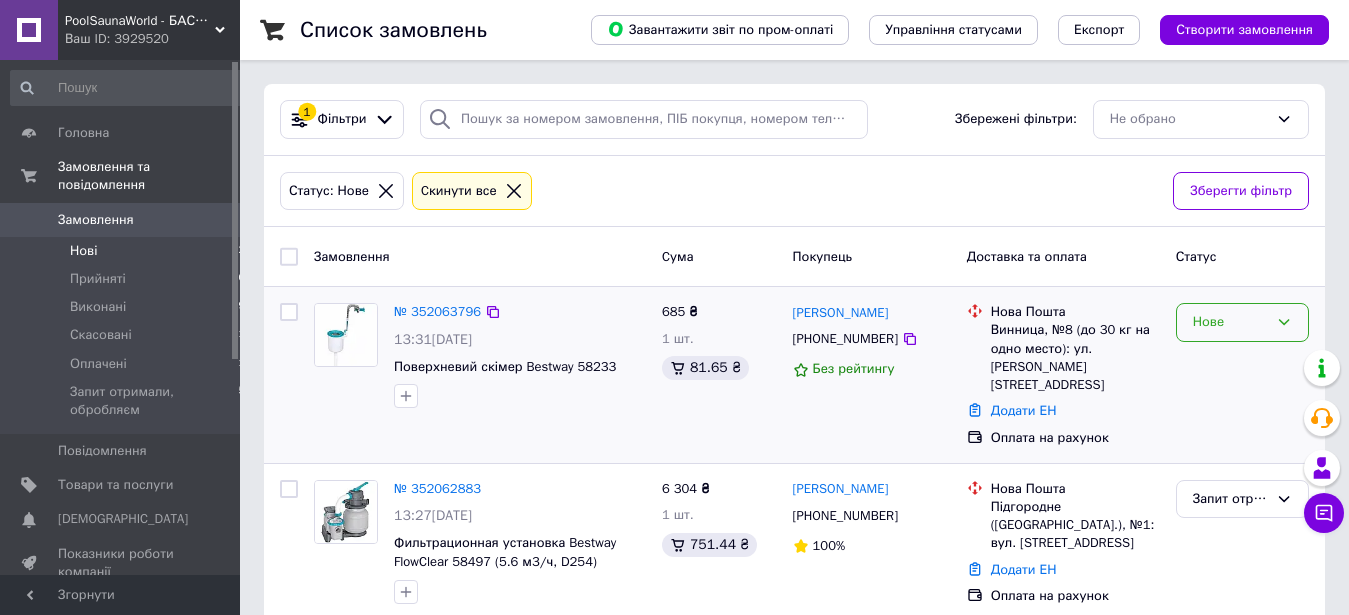 click 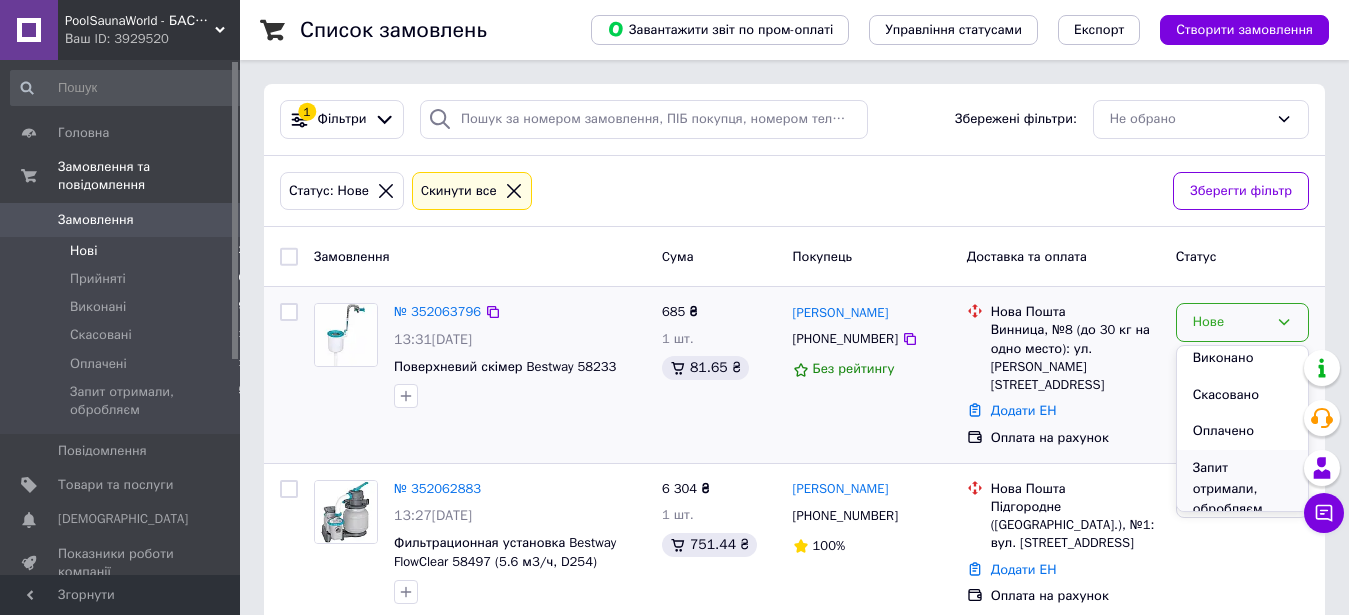 scroll, scrollTop: 59, scrollLeft: 0, axis: vertical 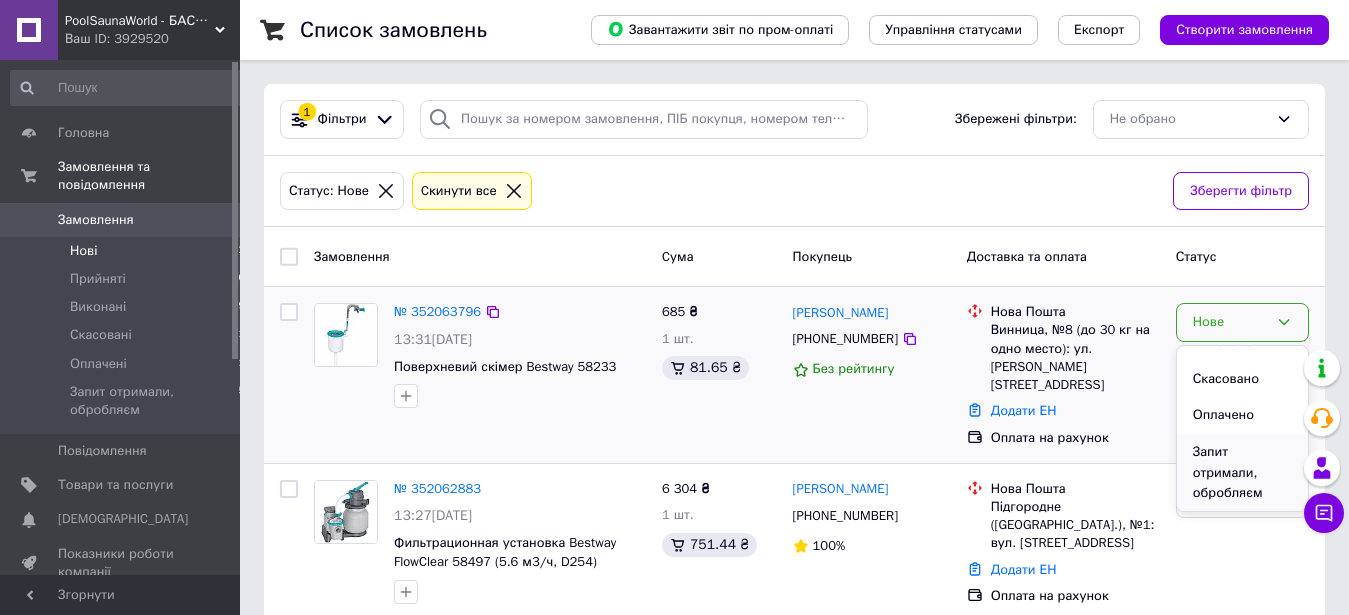 click on "Запит отримали, обробляєм" at bounding box center [1242, 473] 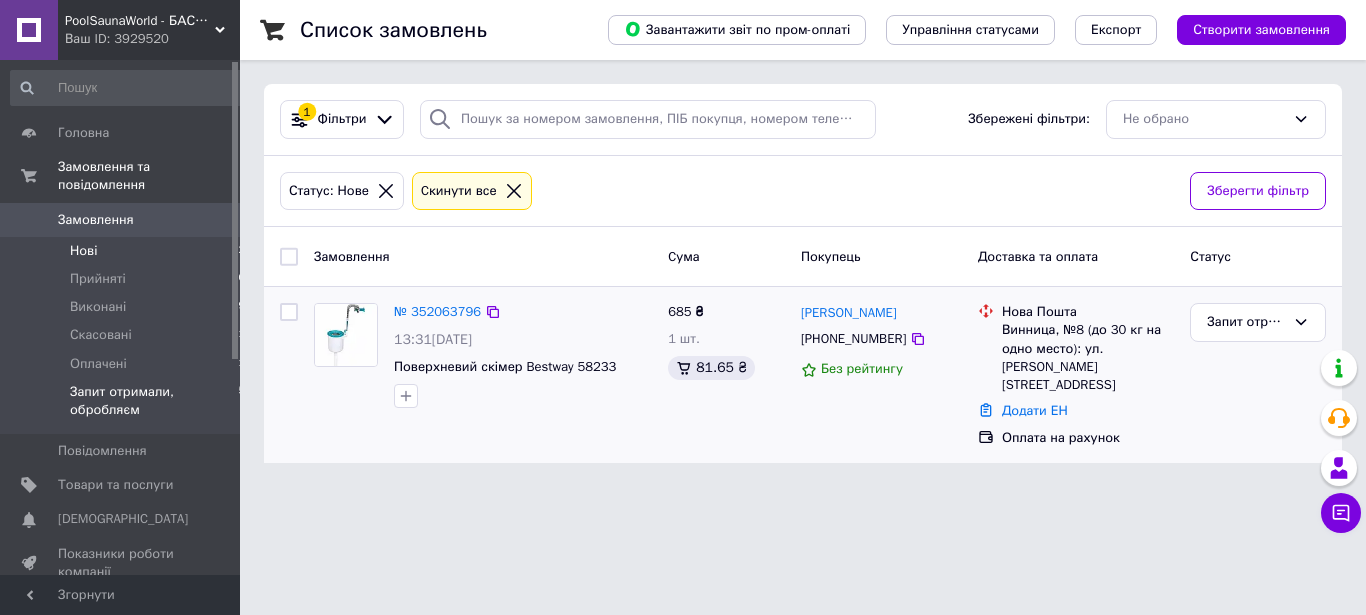 click on "Запит отримали, обробляєм" at bounding box center [154, 401] 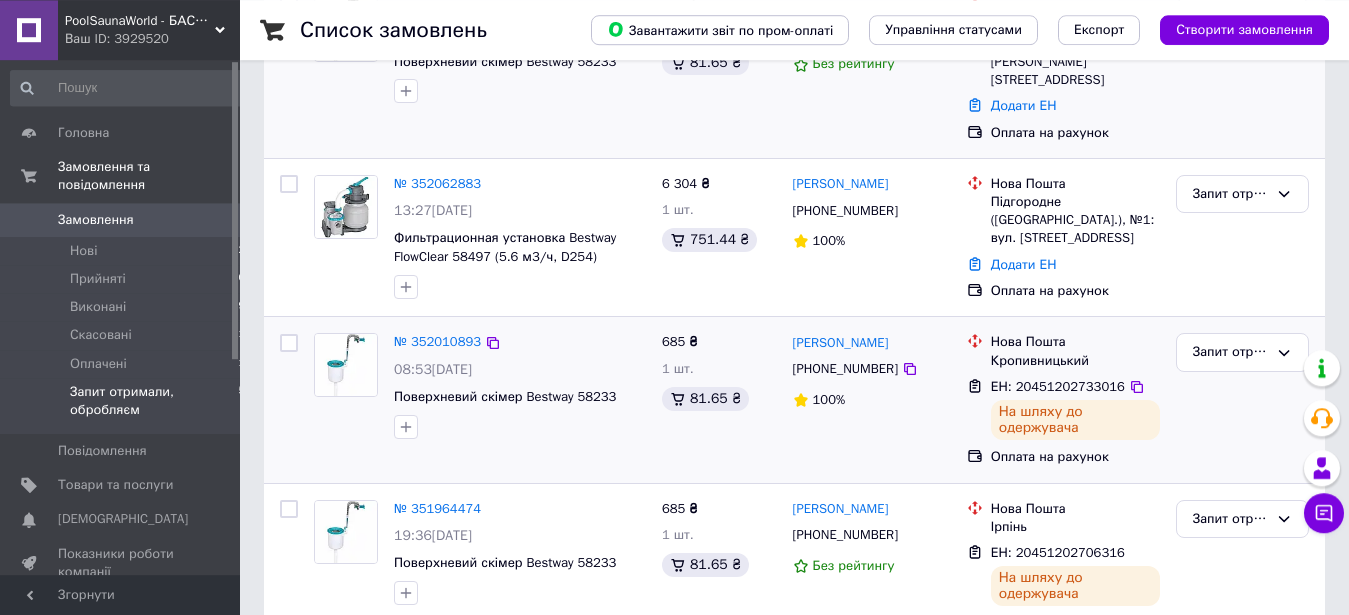 scroll, scrollTop: 102, scrollLeft: 0, axis: vertical 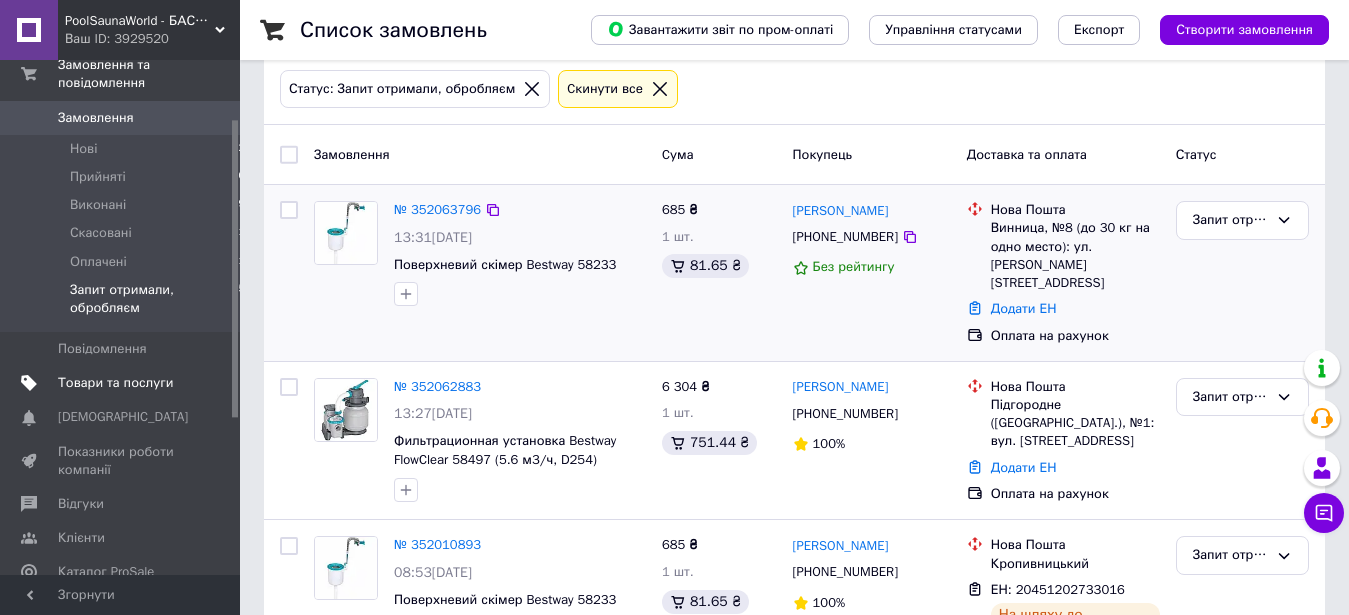 click on "Товари та послуги" at bounding box center [115, 383] 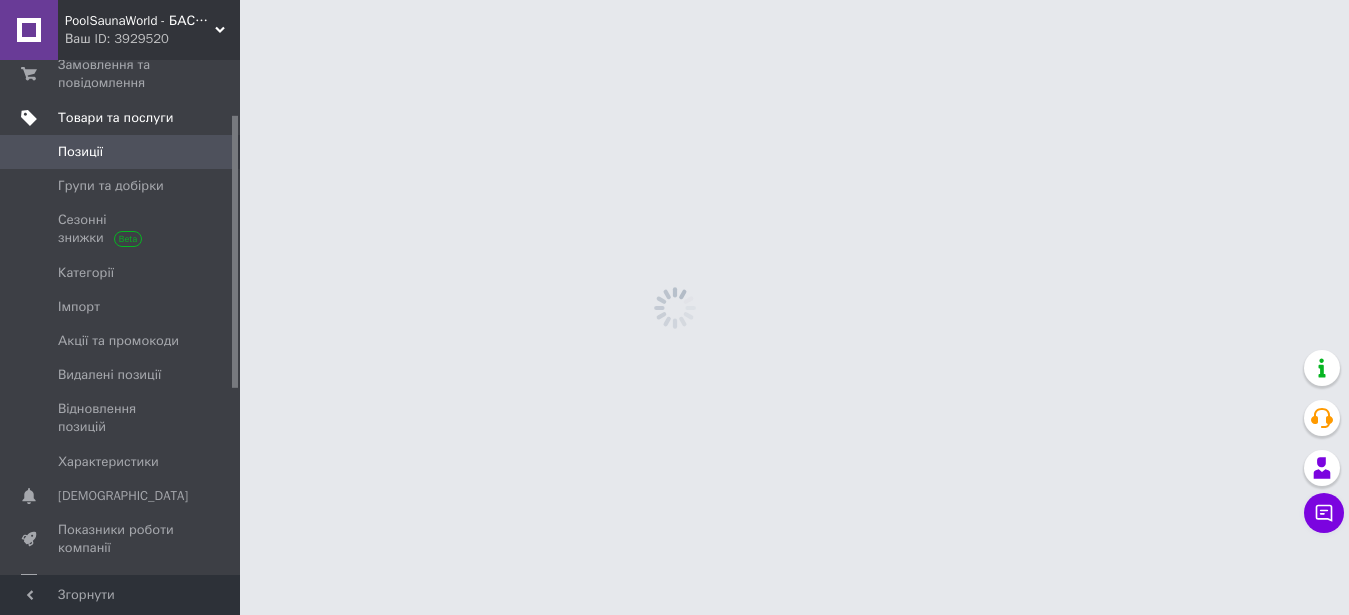 scroll, scrollTop: 0, scrollLeft: 0, axis: both 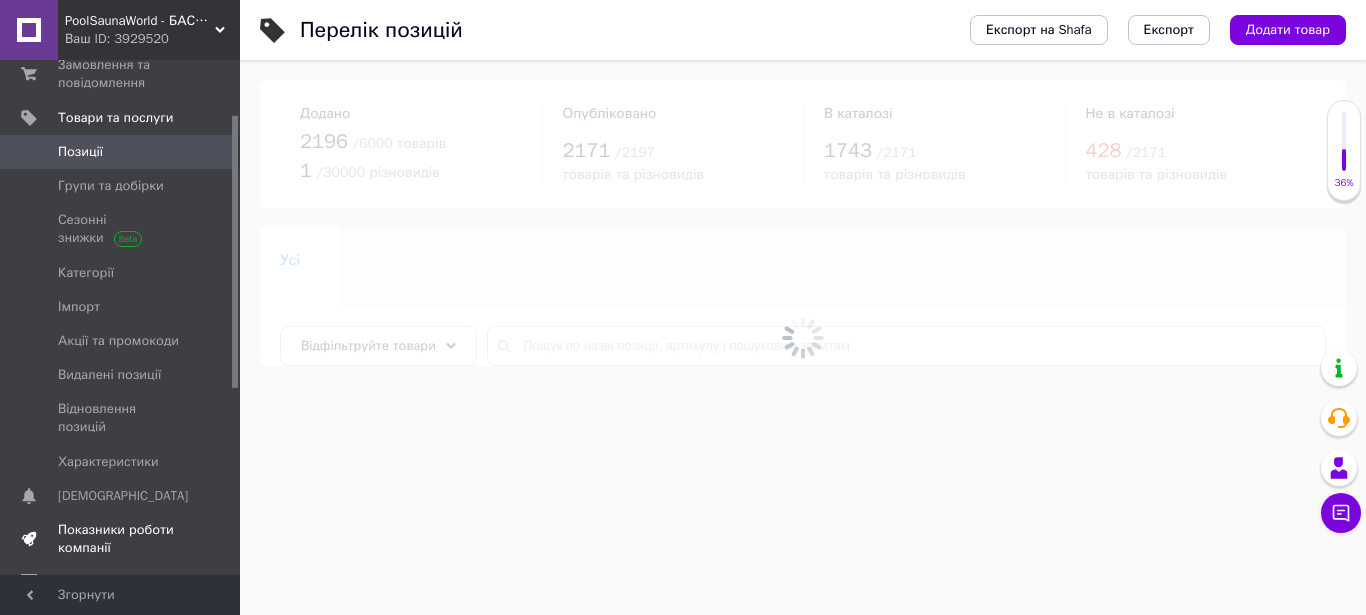 click on "Показники роботи компанії" at bounding box center (121, 539) 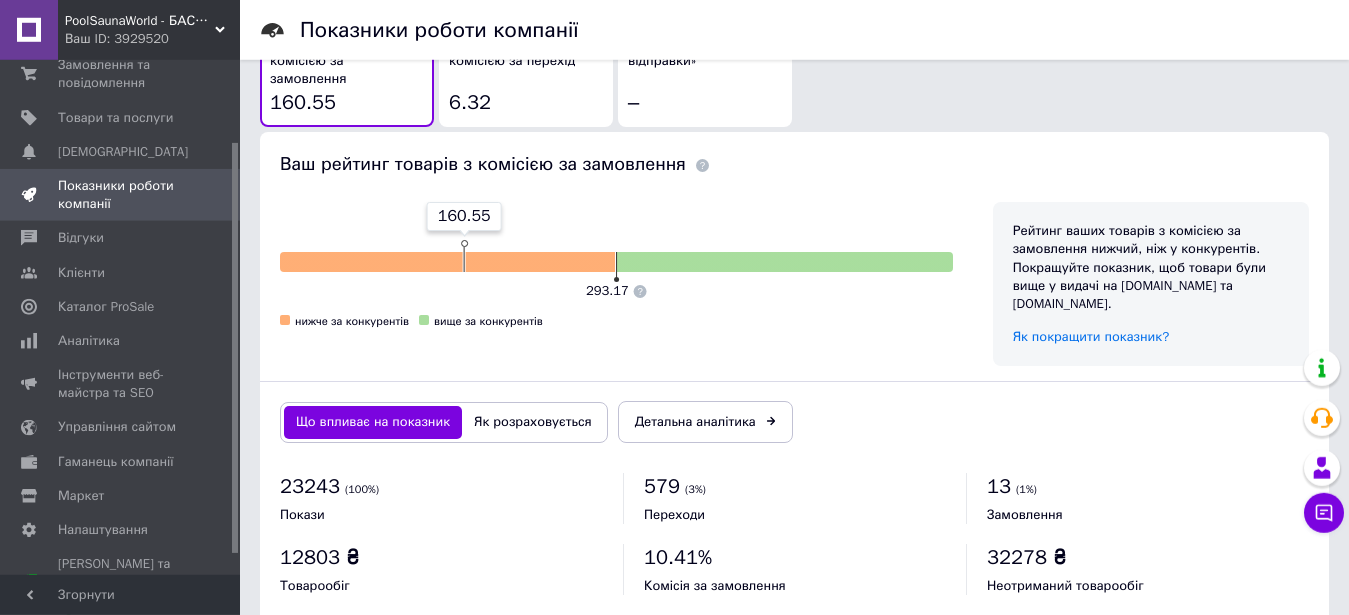 scroll, scrollTop: 1260, scrollLeft: 0, axis: vertical 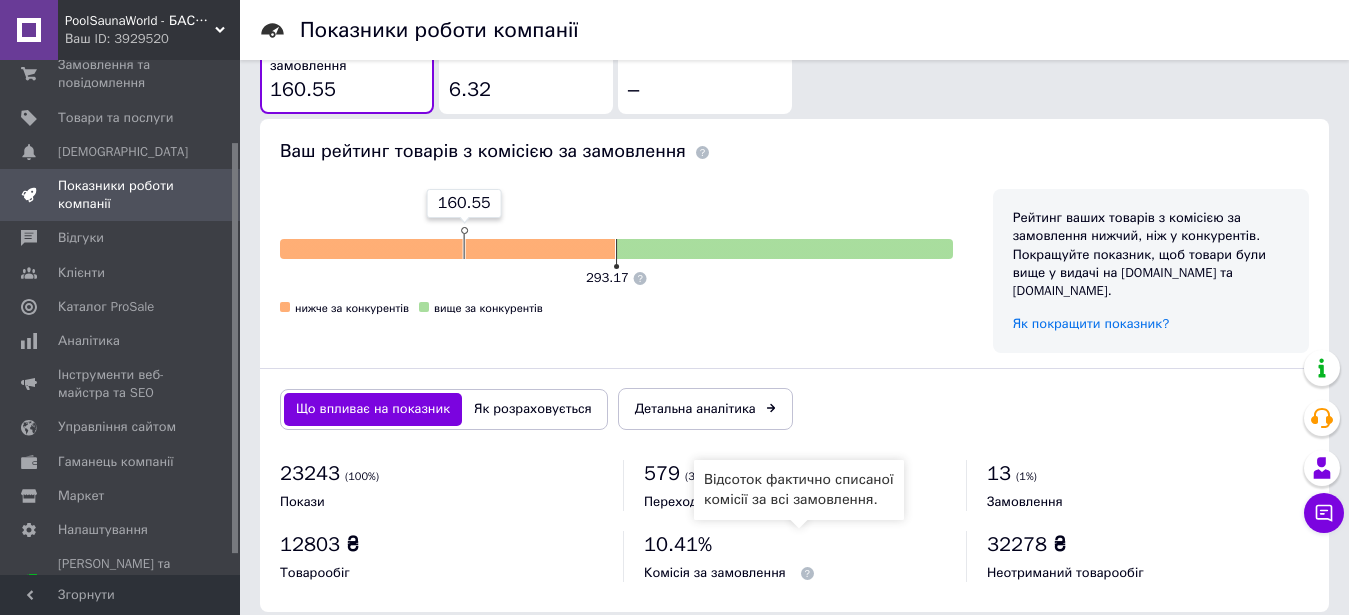 click at bounding box center (807, 573) 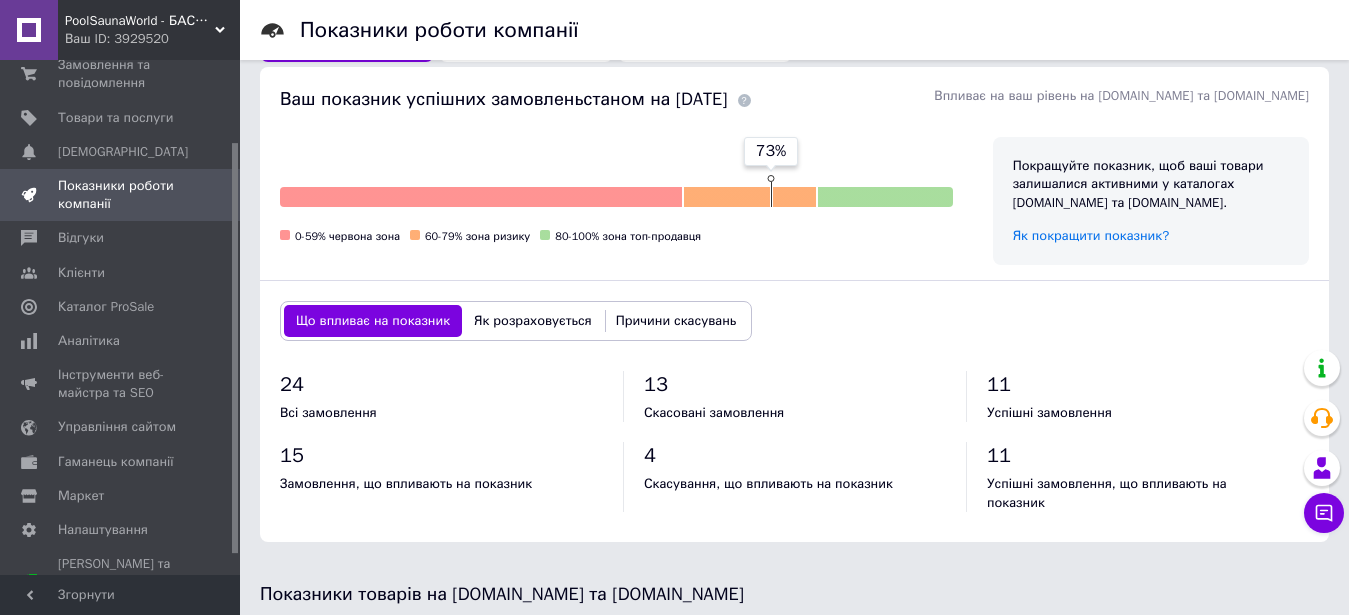 scroll, scrollTop: 444, scrollLeft: 0, axis: vertical 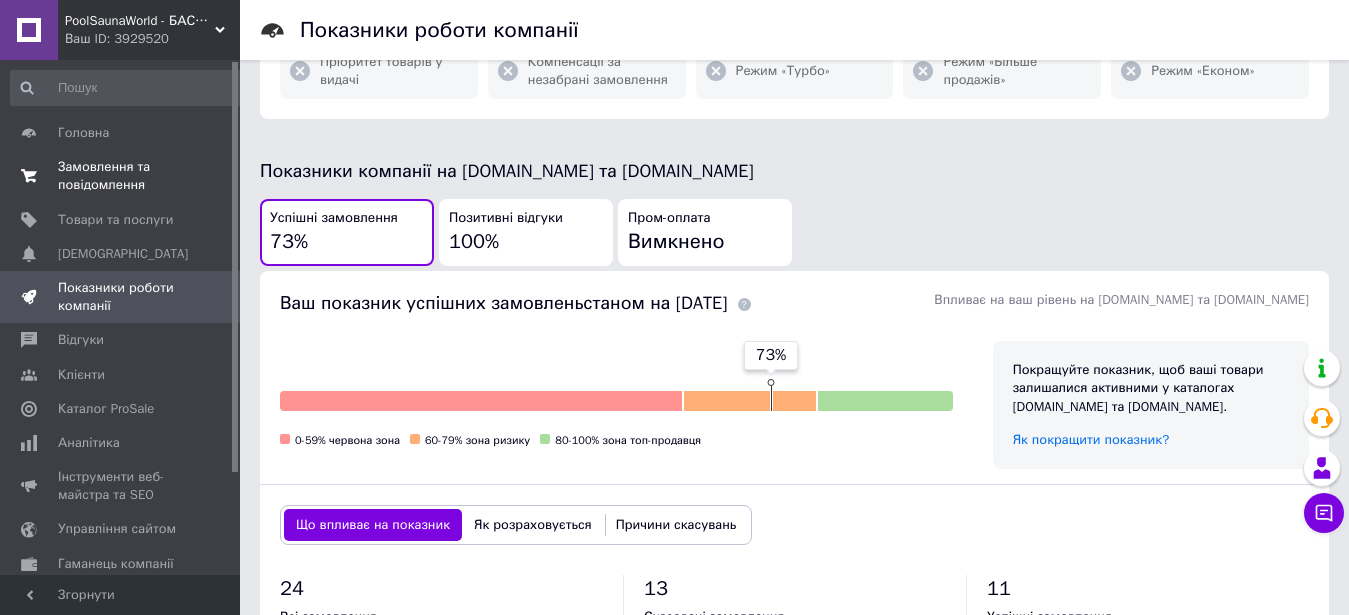 click on "Замовлення та повідомлення" at bounding box center (121, 176) 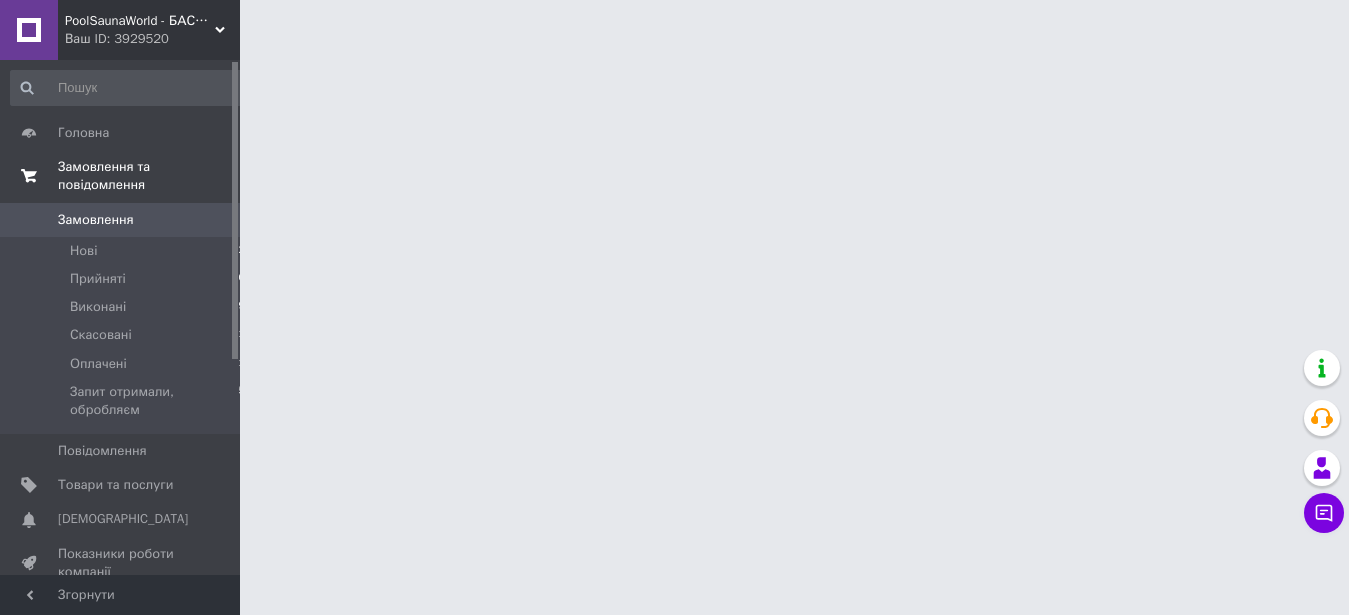 scroll, scrollTop: 0, scrollLeft: 0, axis: both 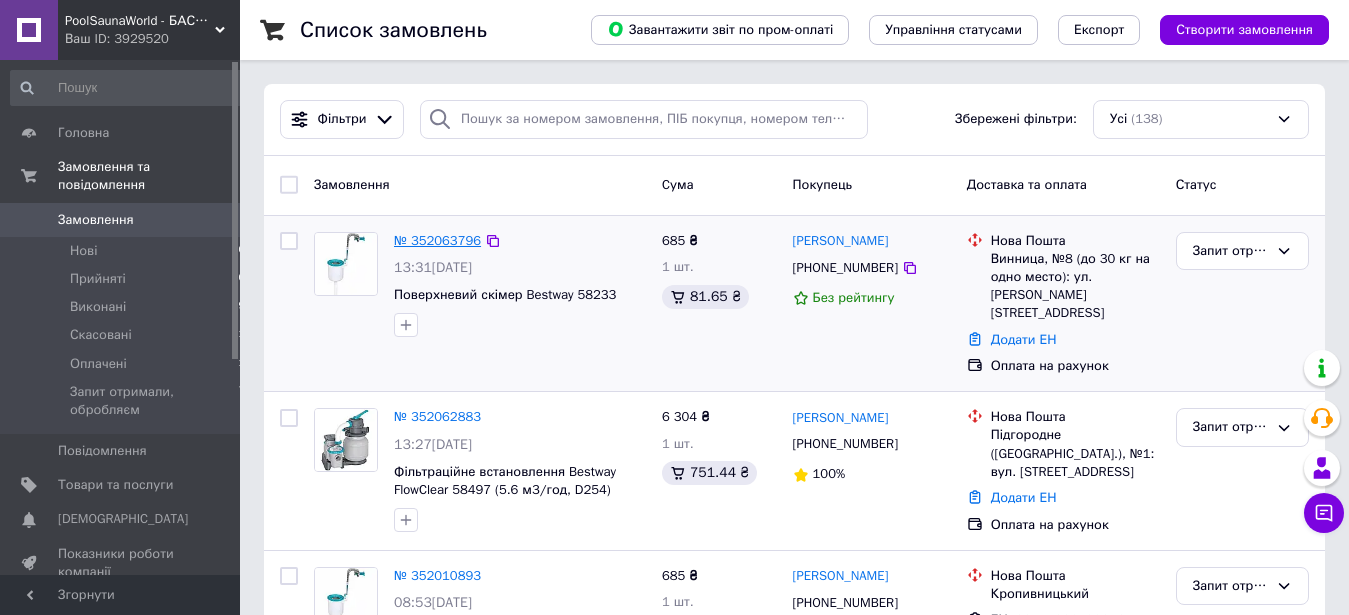 click on "№ 352063796" at bounding box center (437, 240) 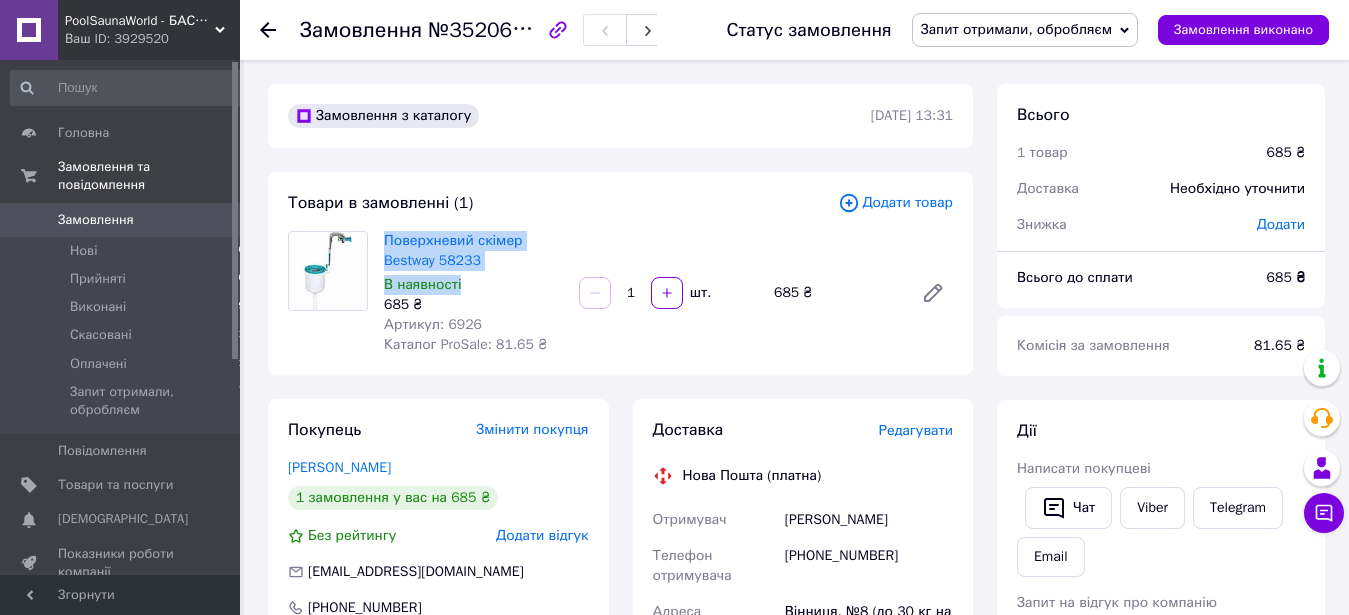 drag, startPoint x: 380, startPoint y: 240, endPoint x: 496, endPoint y: 274, distance: 120.880104 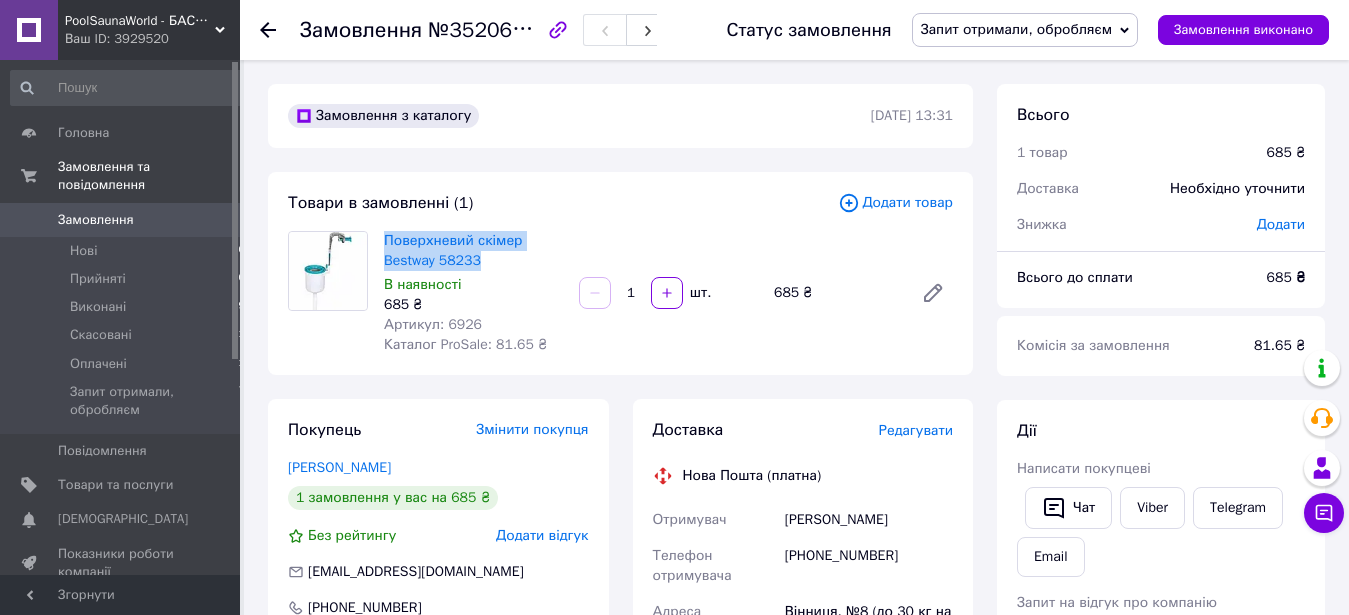 drag, startPoint x: 380, startPoint y: 235, endPoint x: 505, endPoint y: 263, distance: 128.09763 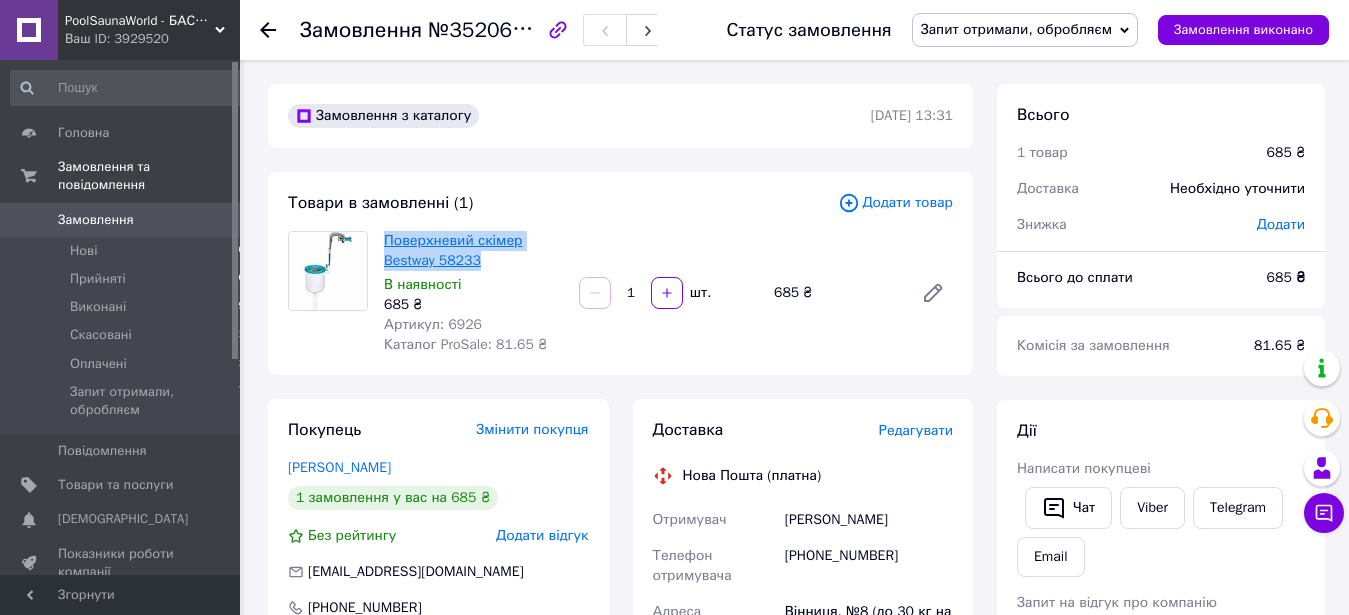 copy on "Поверхневий скімер Bestway 58233" 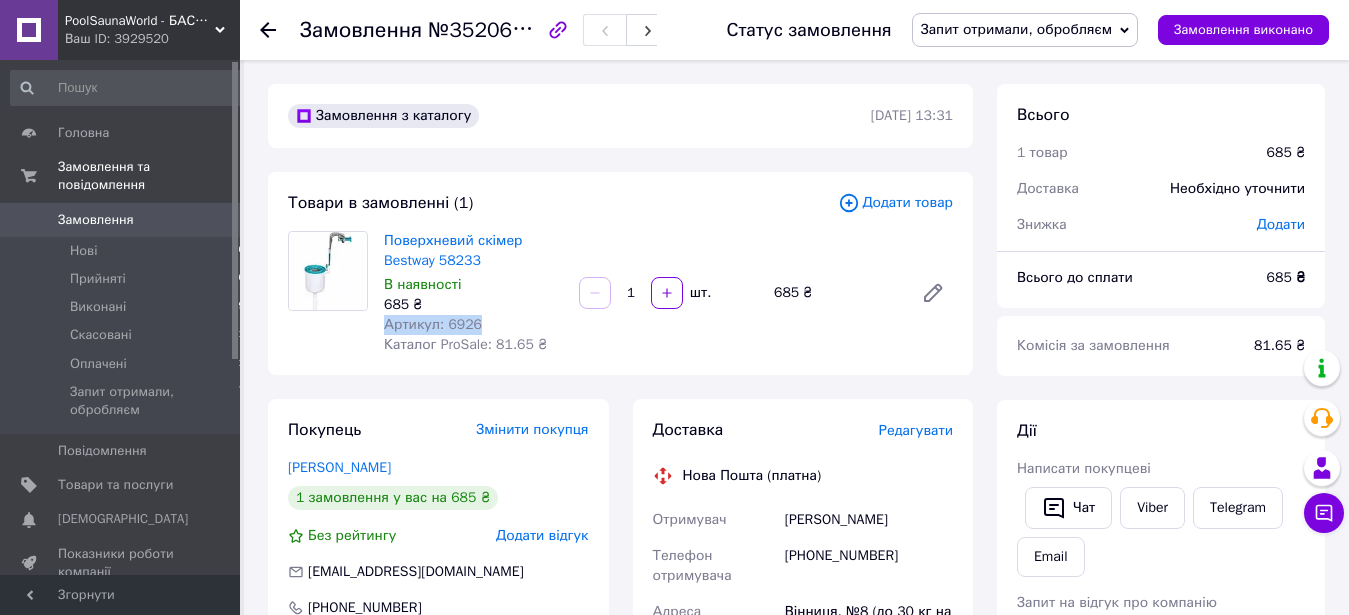drag, startPoint x: 385, startPoint y: 324, endPoint x: 488, endPoint y: 330, distance: 103.17461 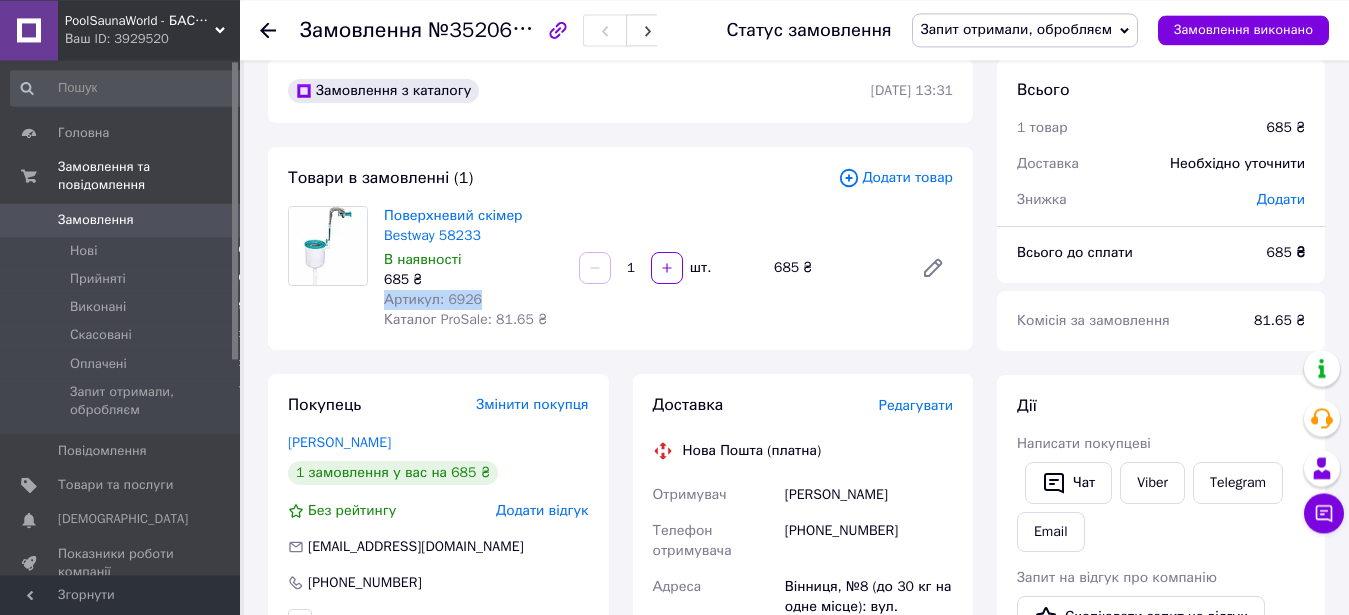 scroll, scrollTop: 102, scrollLeft: 0, axis: vertical 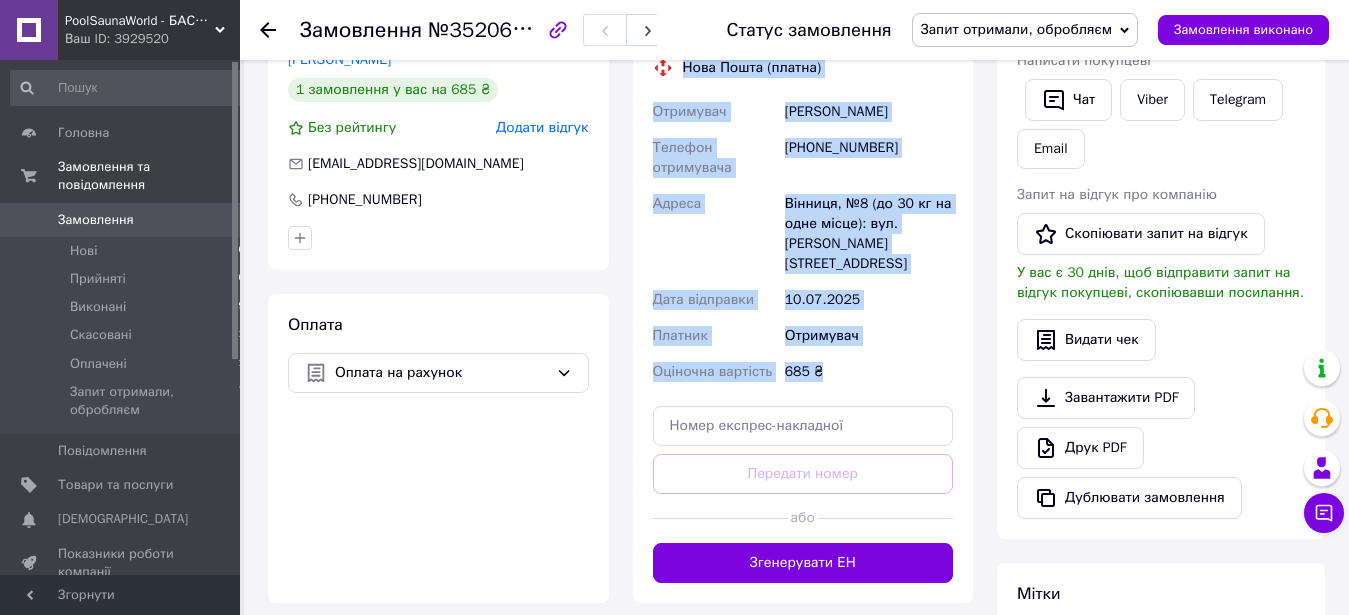 drag, startPoint x: 686, startPoint y: 372, endPoint x: 808, endPoint y: 311, distance: 136.40015 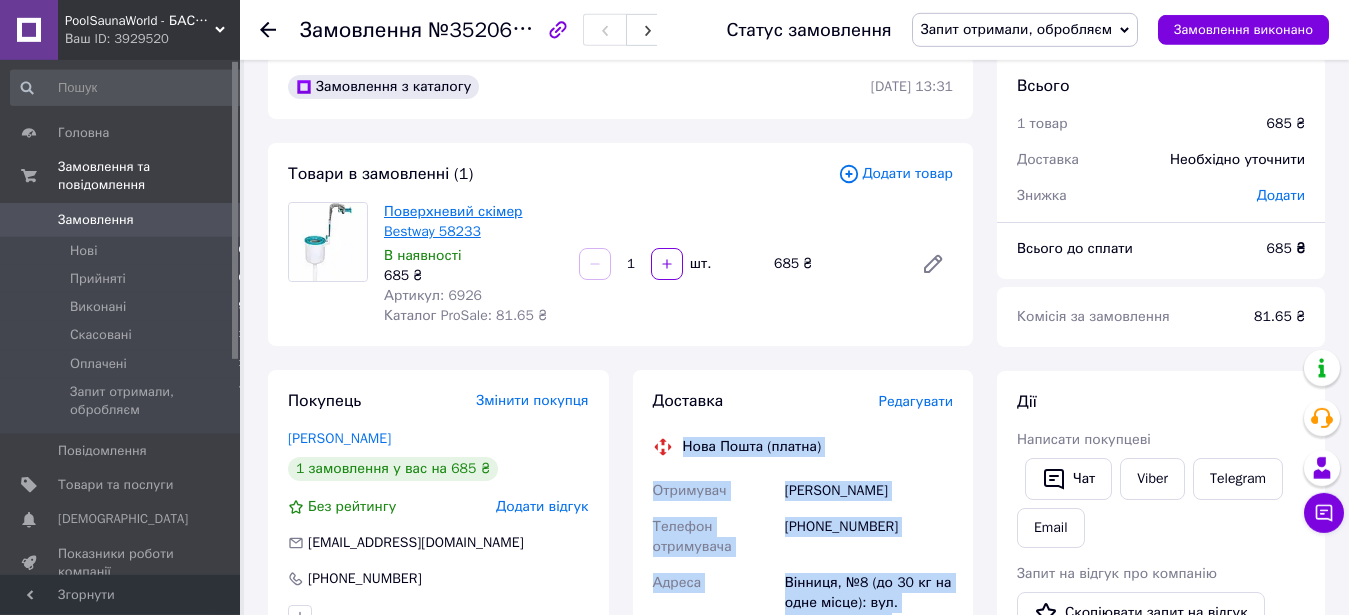 scroll, scrollTop: 0, scrollLeft: 0, axis: both 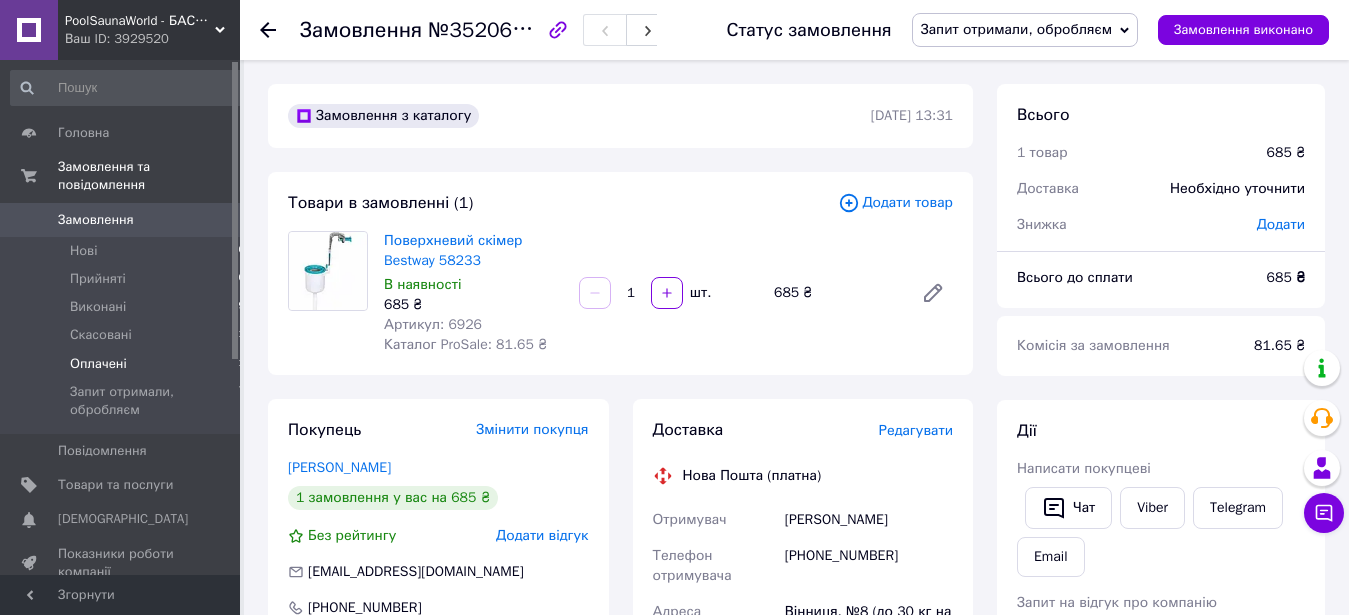 click on "Оплачені 1" at bounding box center [128, 364] 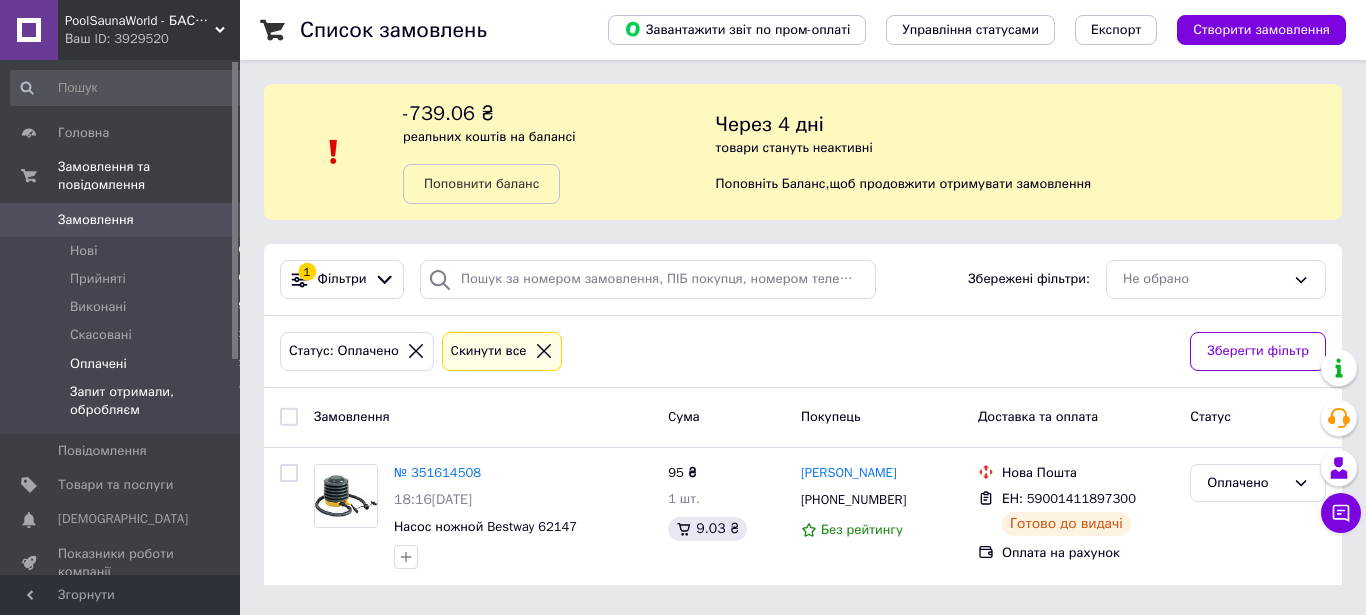 click on "Запит отримали, обробляєм" at bounding box center [154, 401] 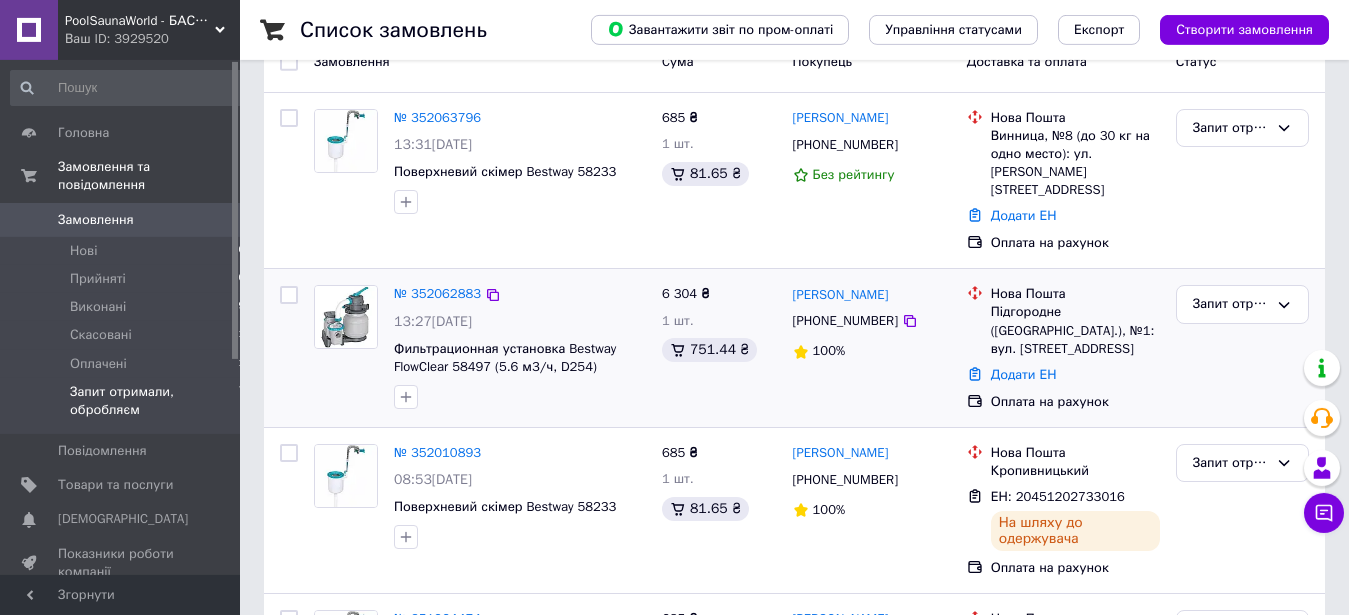 scroll, scrollTop: 408, scrollLeft: 0, axis: vertical 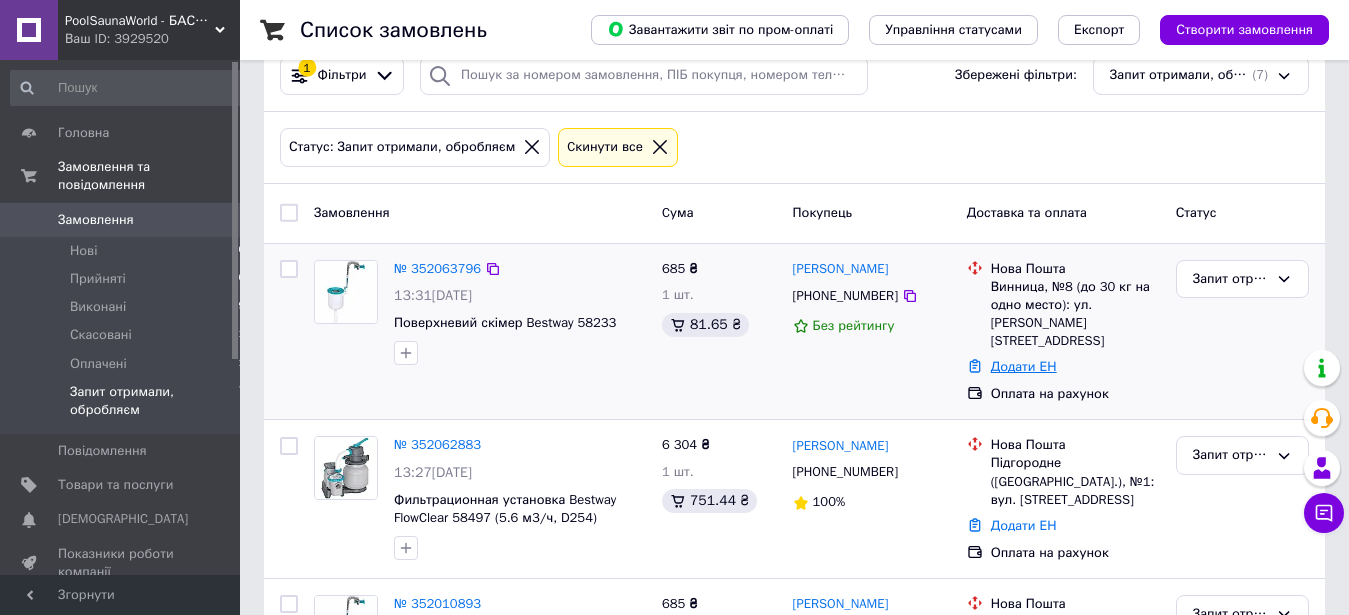 click on "Додати ЕН" at bounding box center [1024, 366] 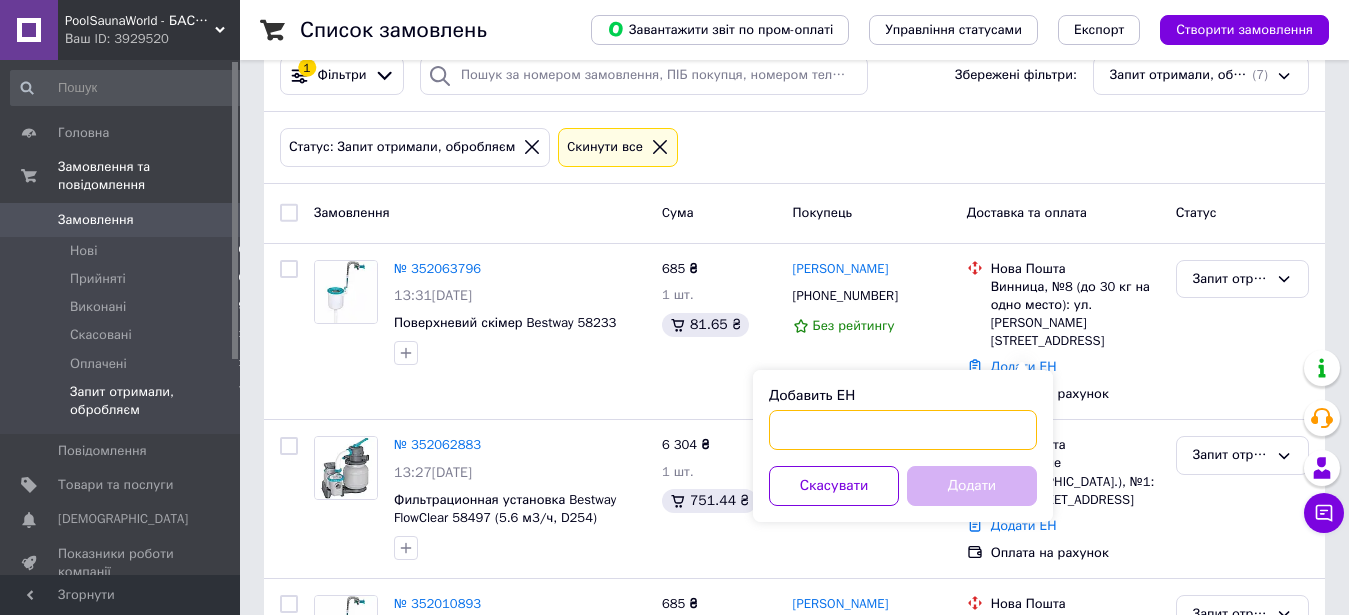 click on "Добавить ЕН" at bounding box center (903, 430) 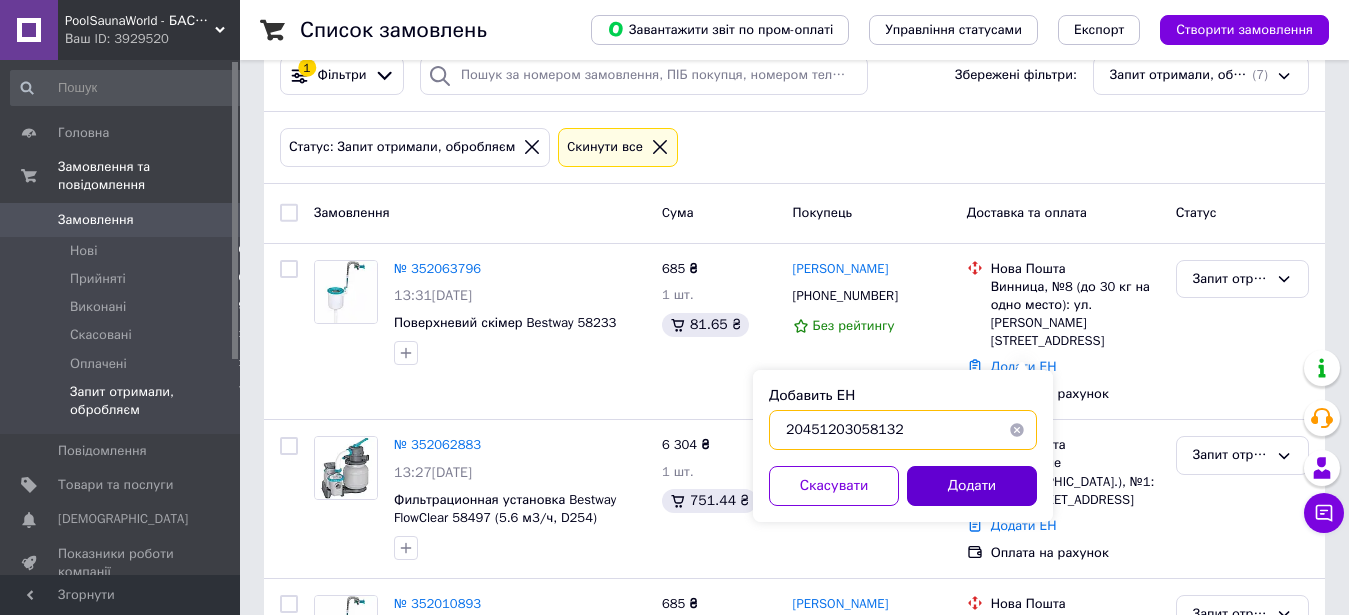 type on "20451203058132" 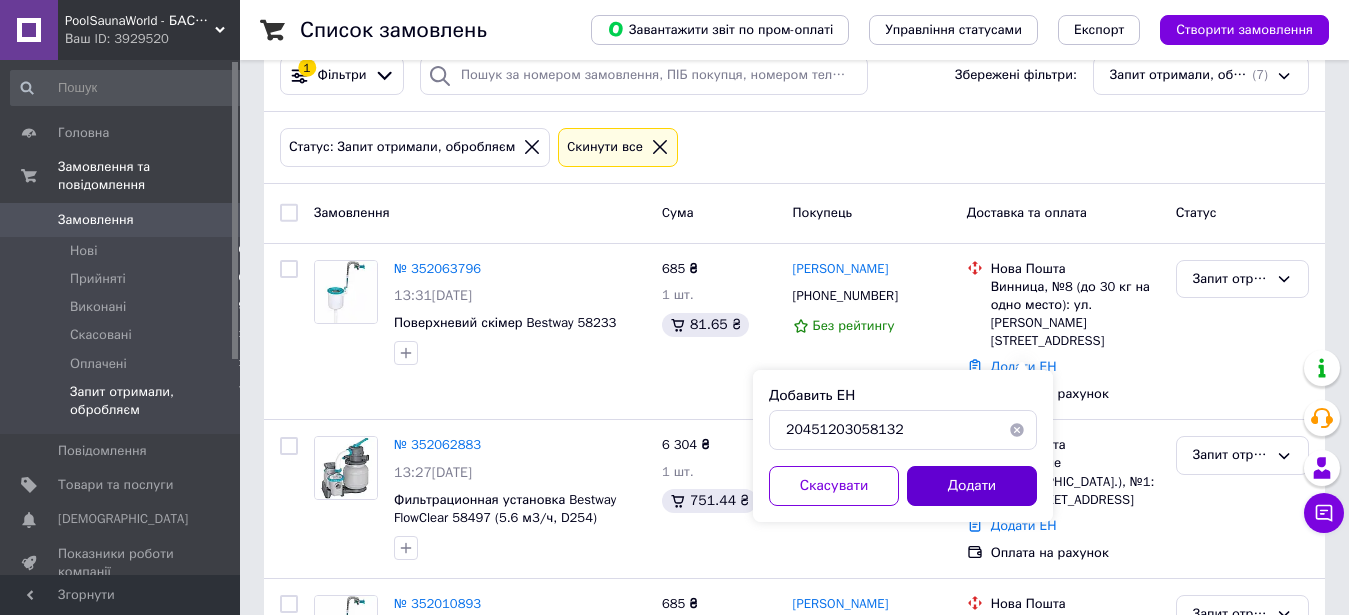 click on "Додати" at bounding box center (972, 486) 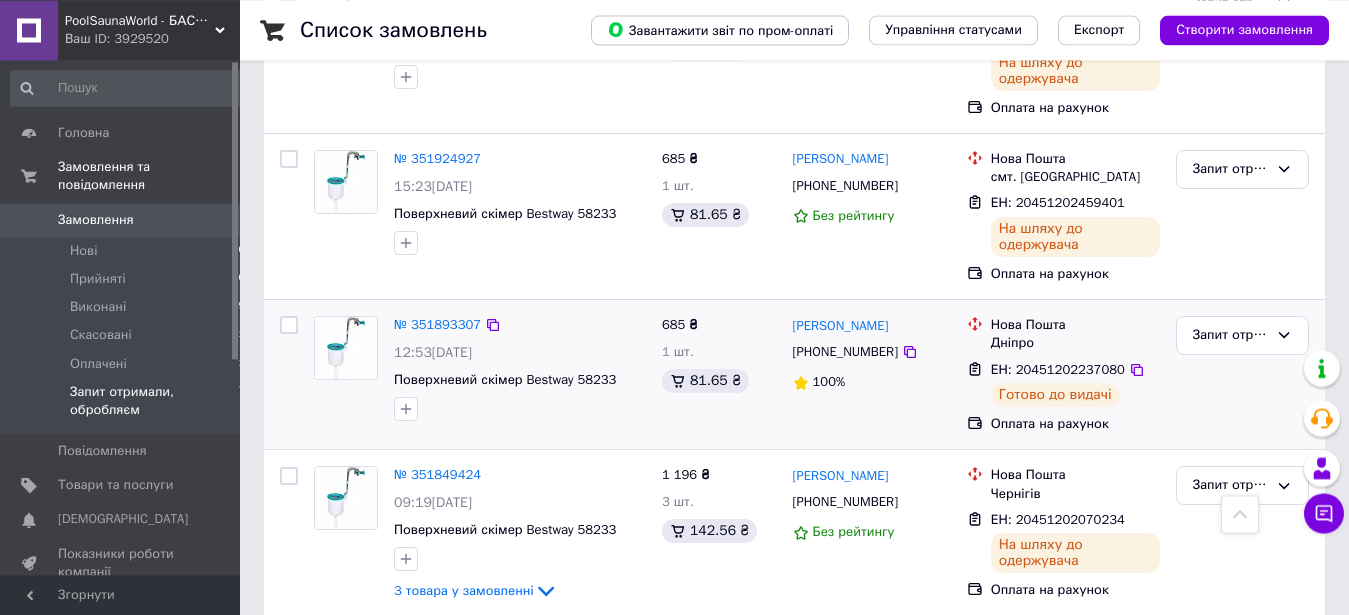 scroll, scrollTop: 1052, scrollLeft: 0, axis: vertical 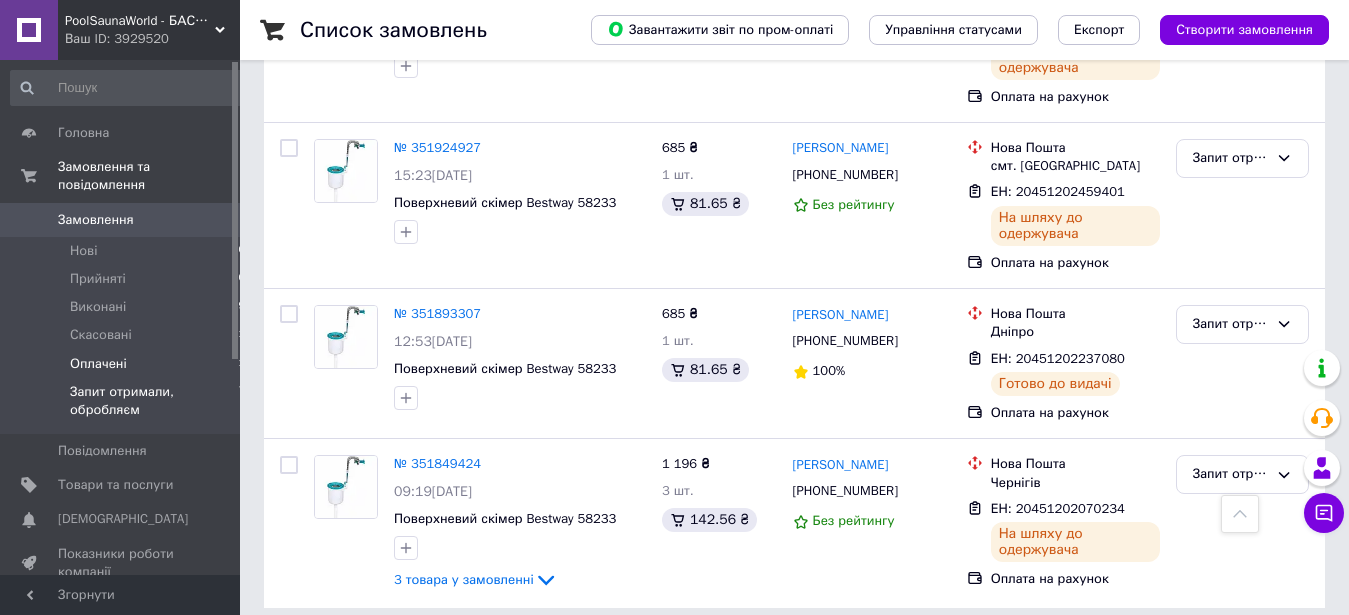 click on "Оплачені 1" at bounding box center (128, 364) 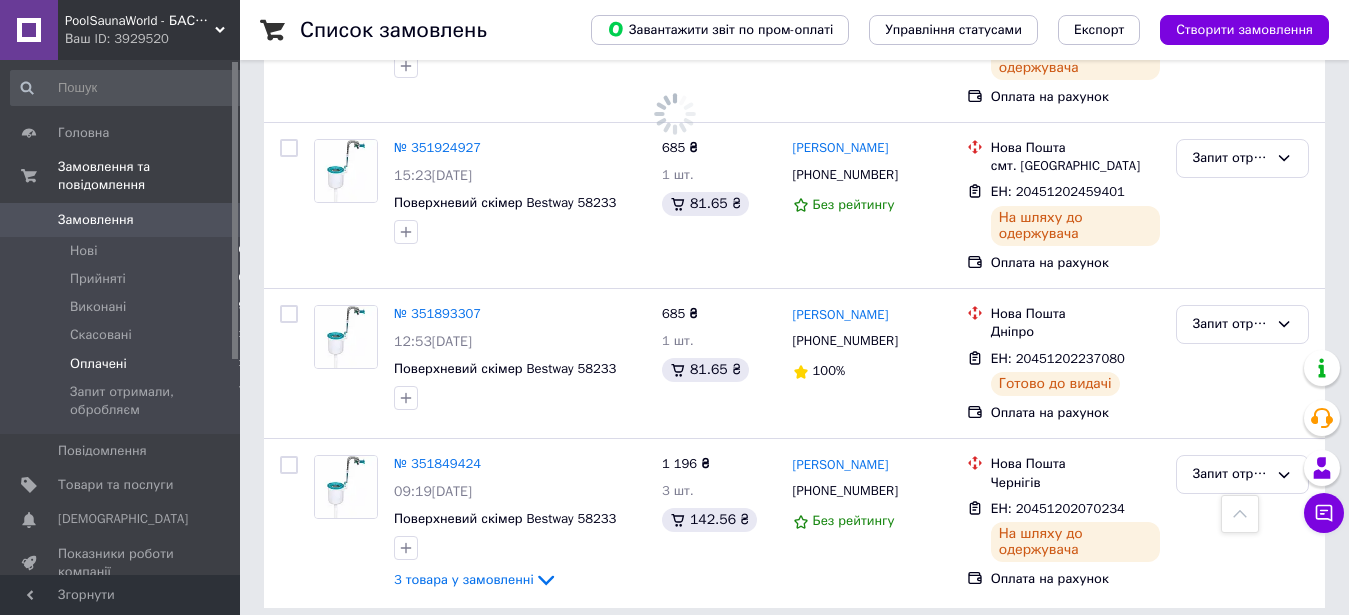 scroll, scrollTop: 0, scrollLeft: 0, axis: both 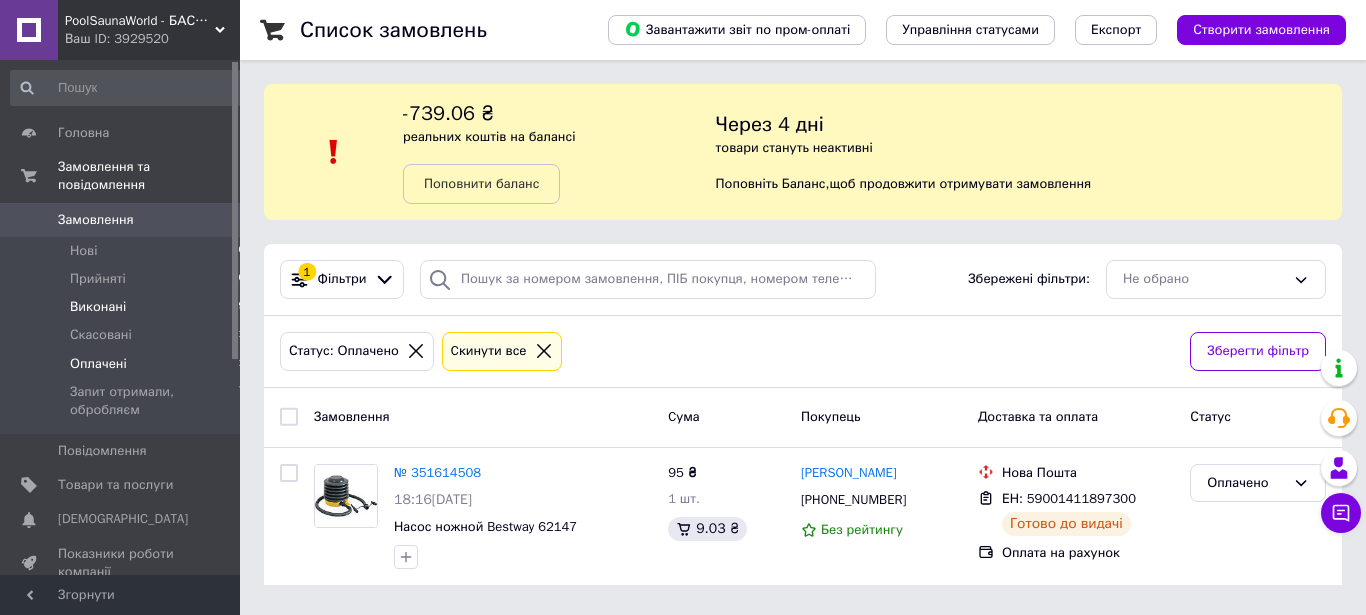 click on "Виконані 79" at bounding box center (128, 307) 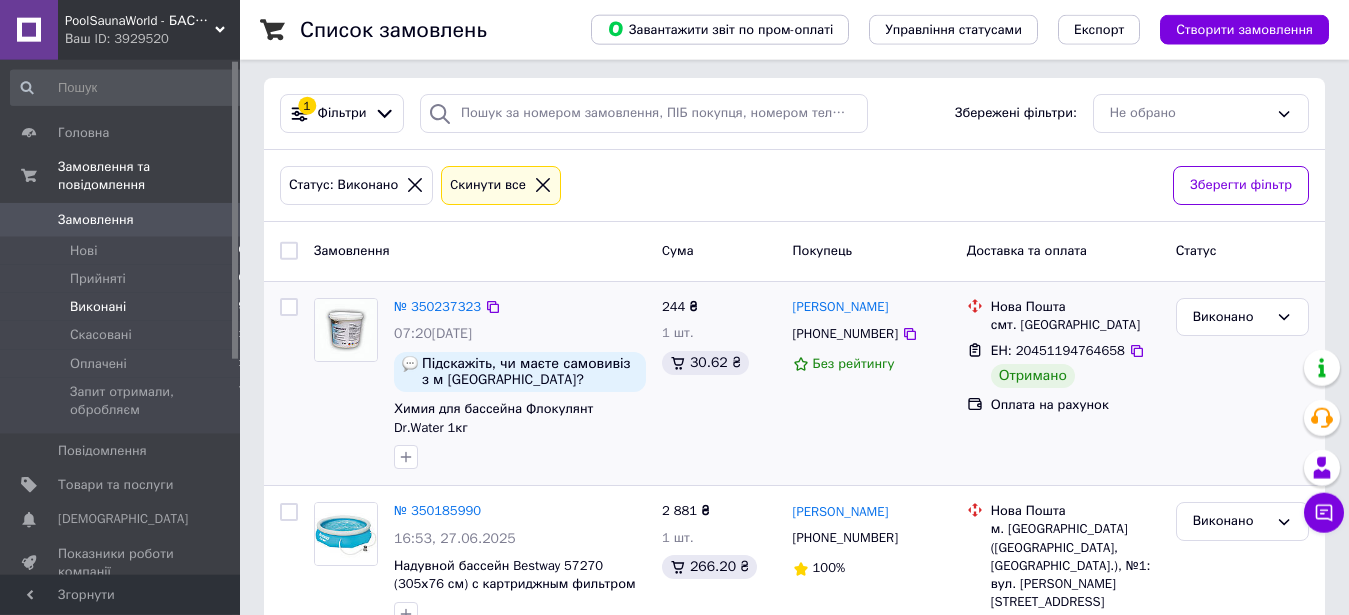 scroll, scrollTop: 204, scrollLeft: 0, axis: vertical 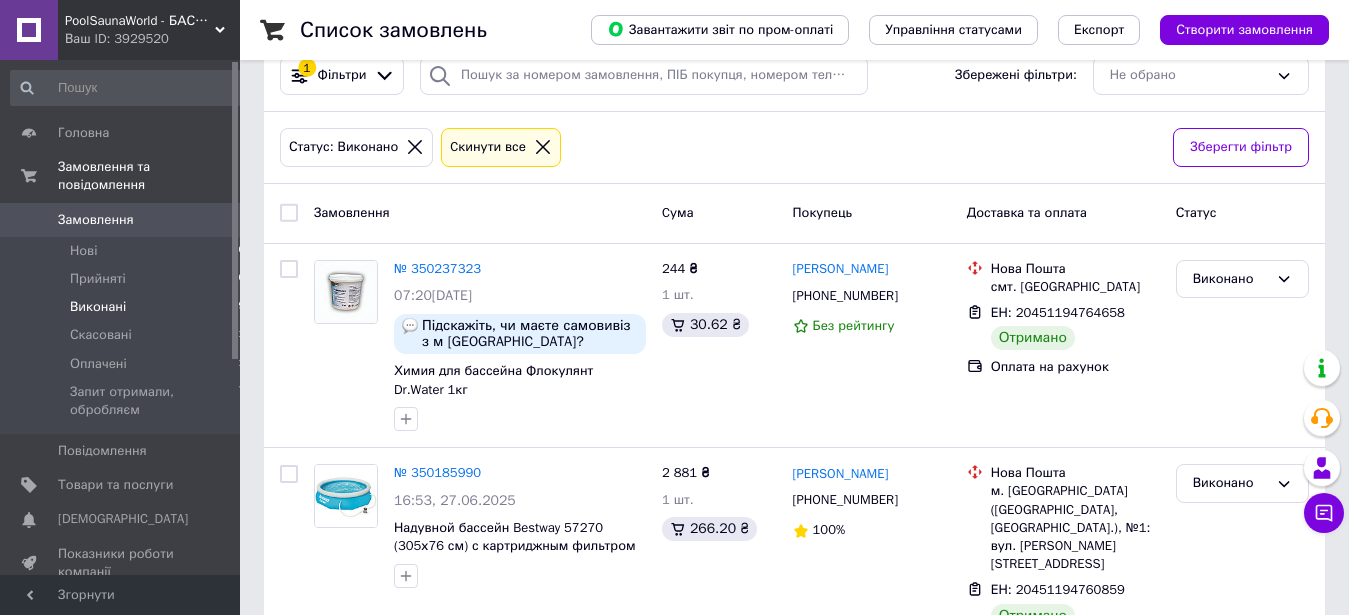 click on "Замовлення" at bounding box center (121, 220) 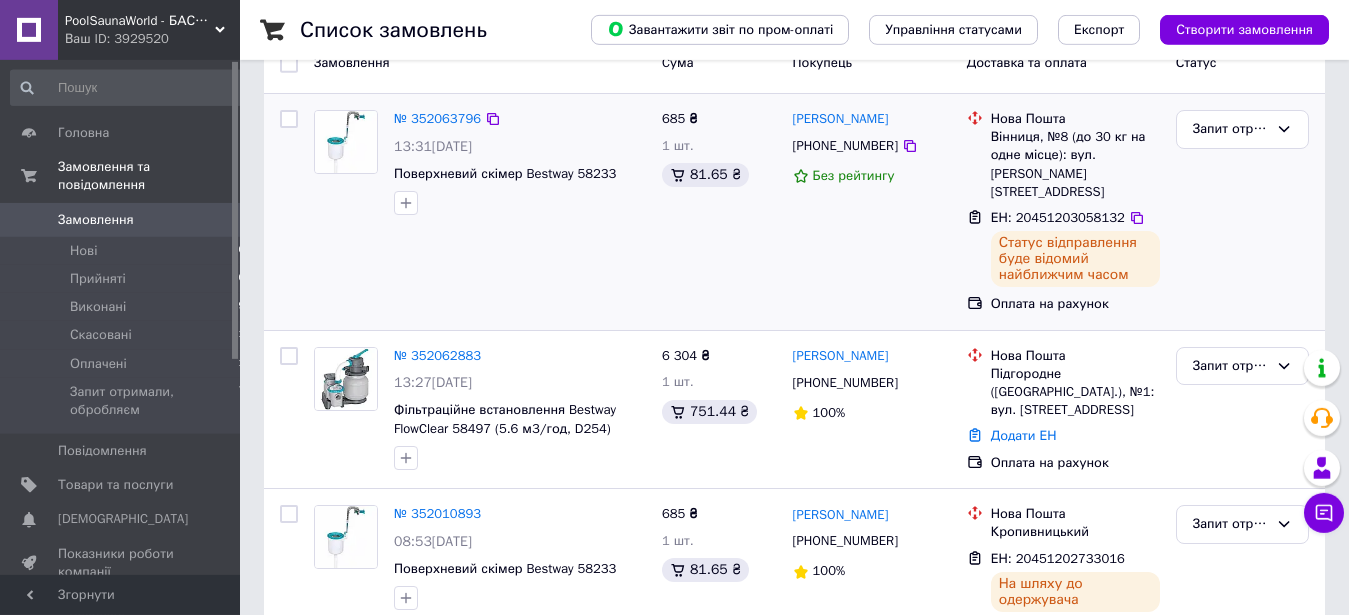 scroll, scrollTop: 306, scrollLeft: 0, axis: vertical 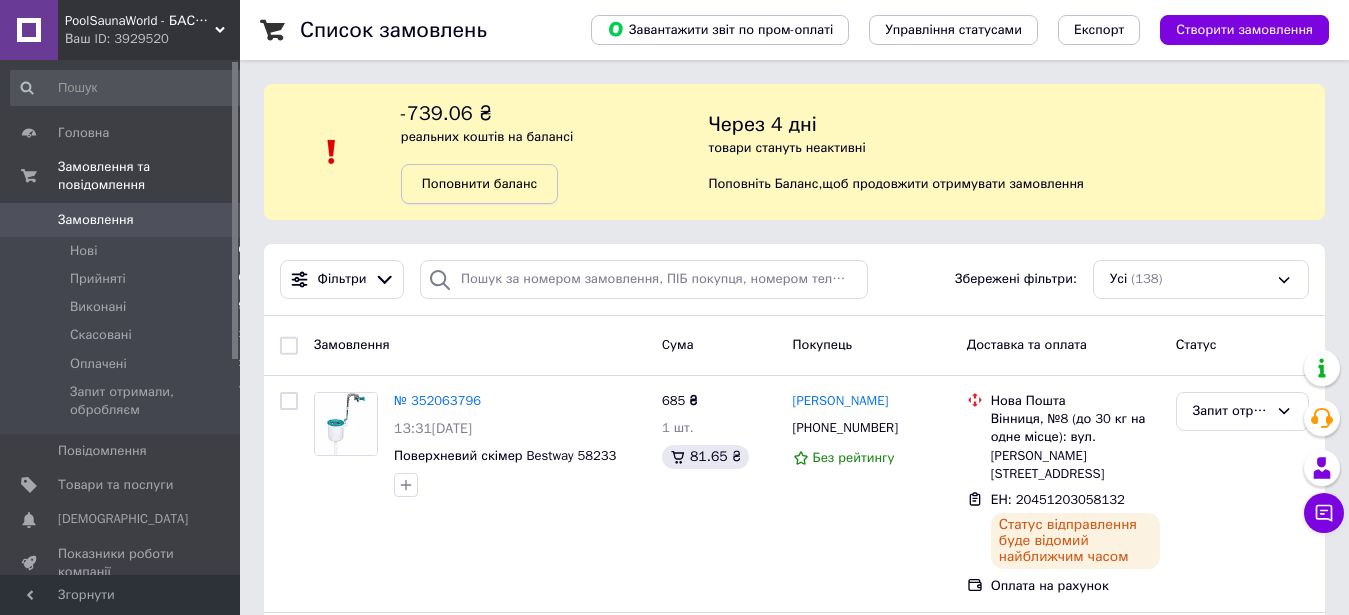 click on "Поповнити баланс" at bounding box center [479, 183] 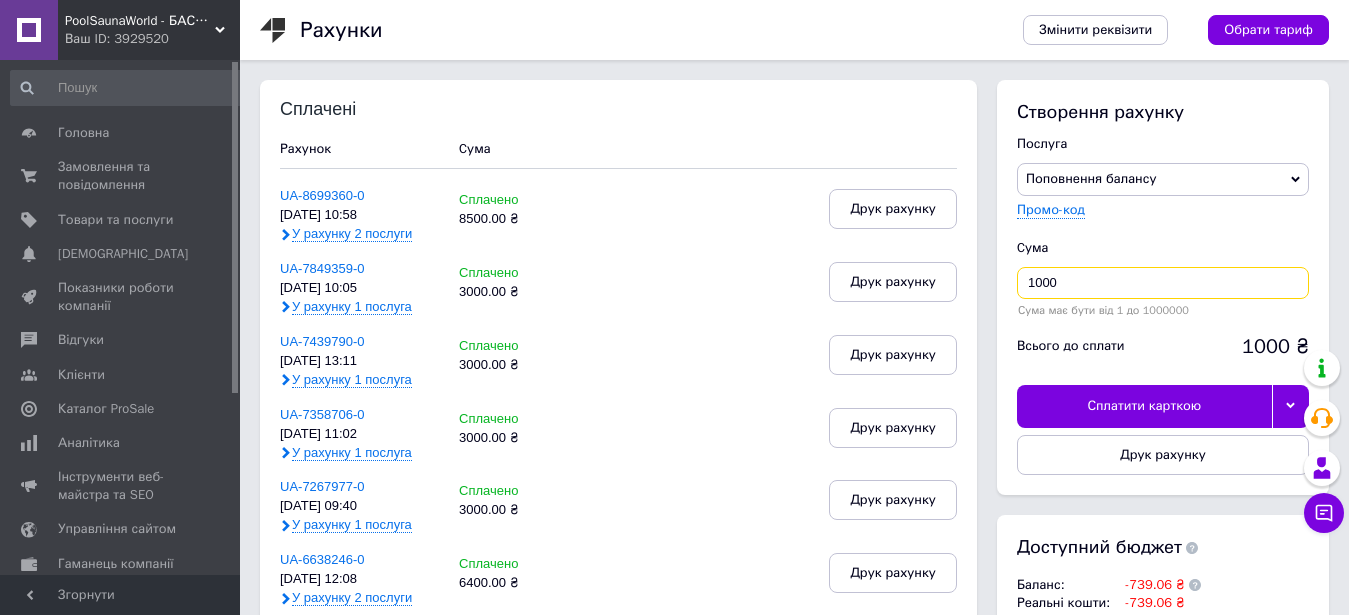 drag, startPoint x: 1075, startPoint y: 281, endPoint x: 1013, endPoint y: 289, distance: 62.514 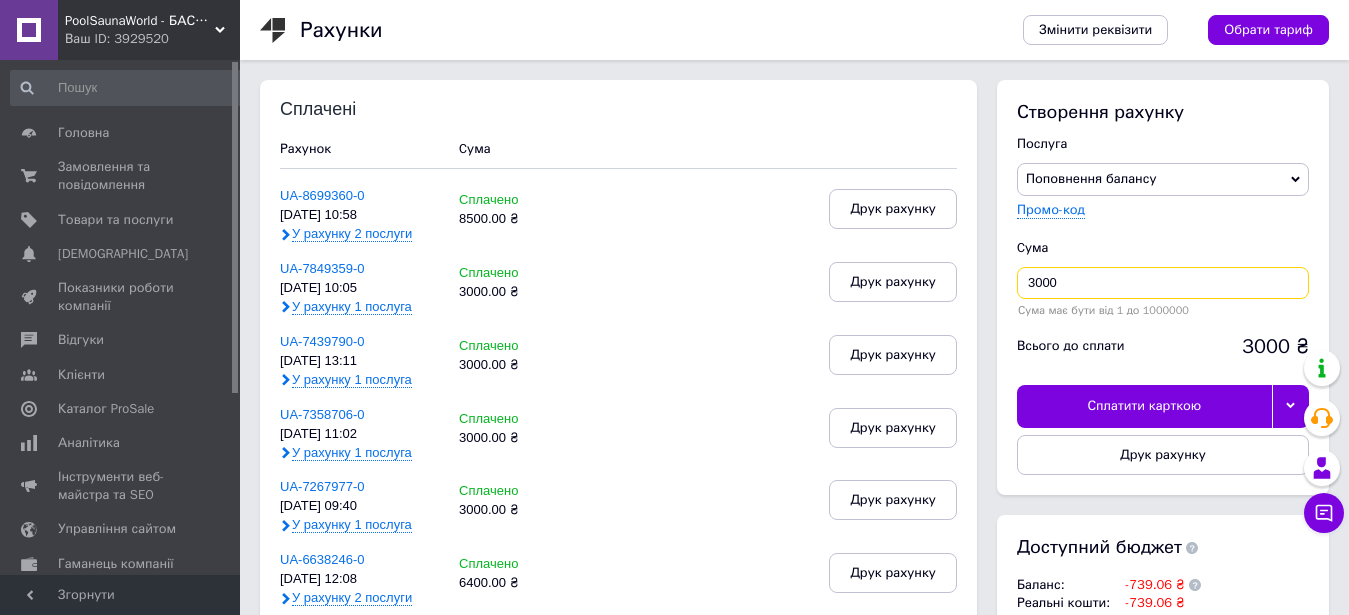 type on "3000" 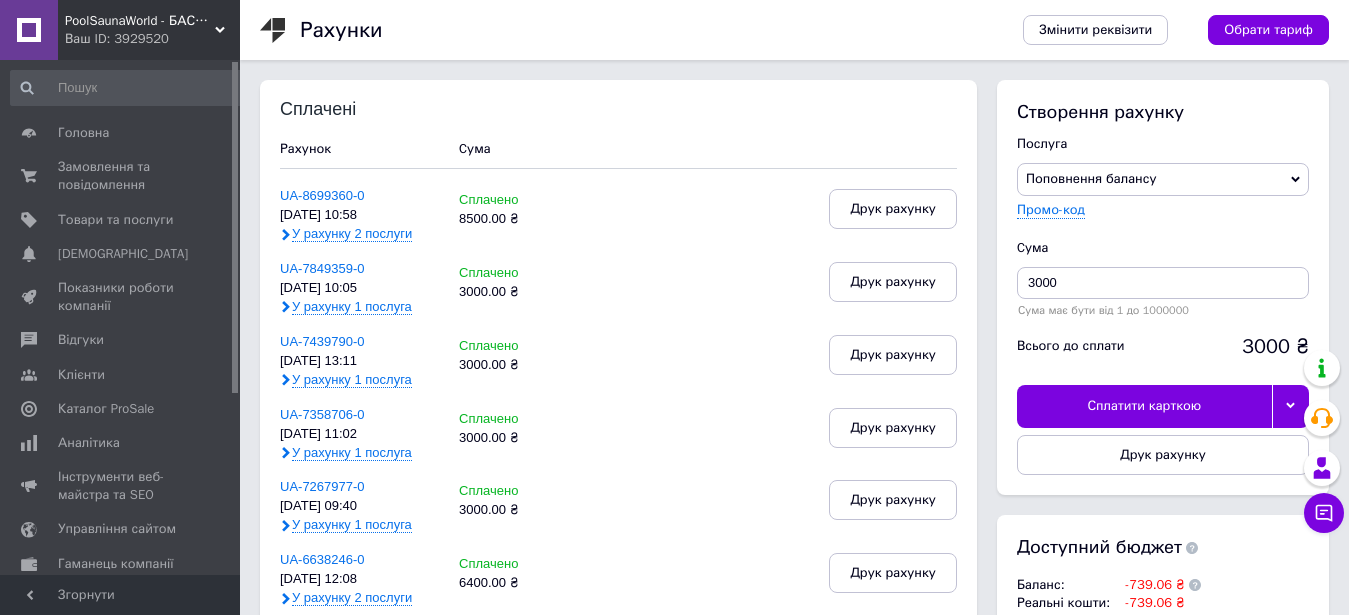 click at bounding box center [1290, 406] 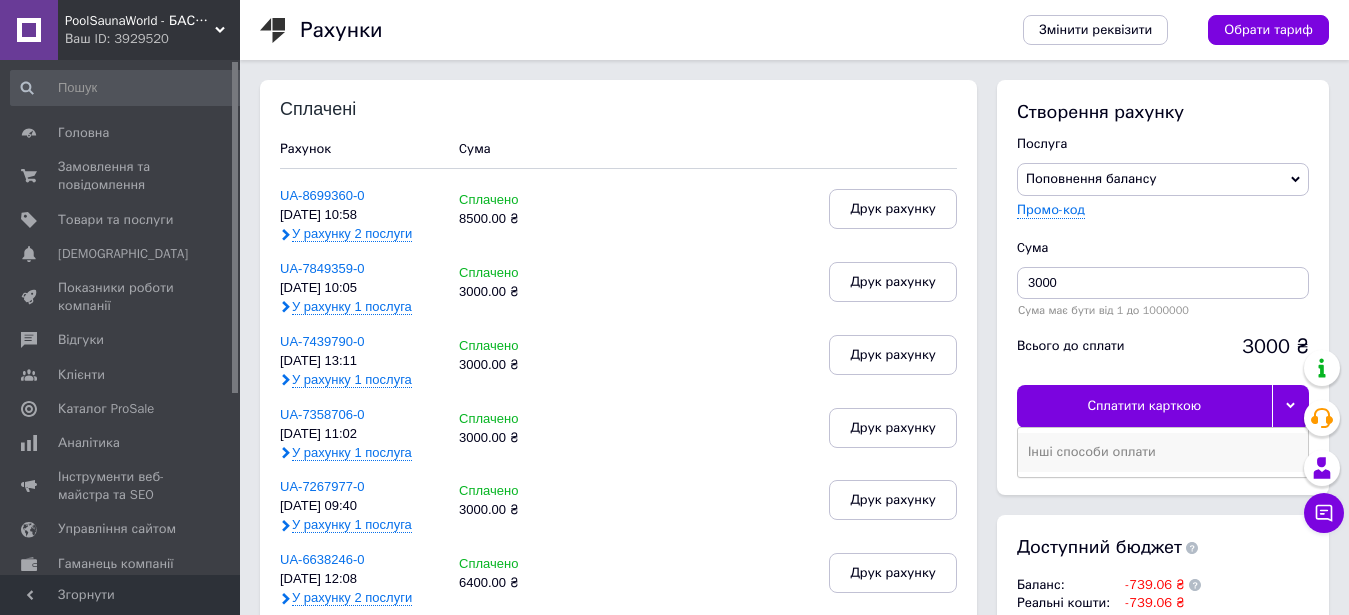 click on "Інші способи оплати" at bounding box center [1163, 452] 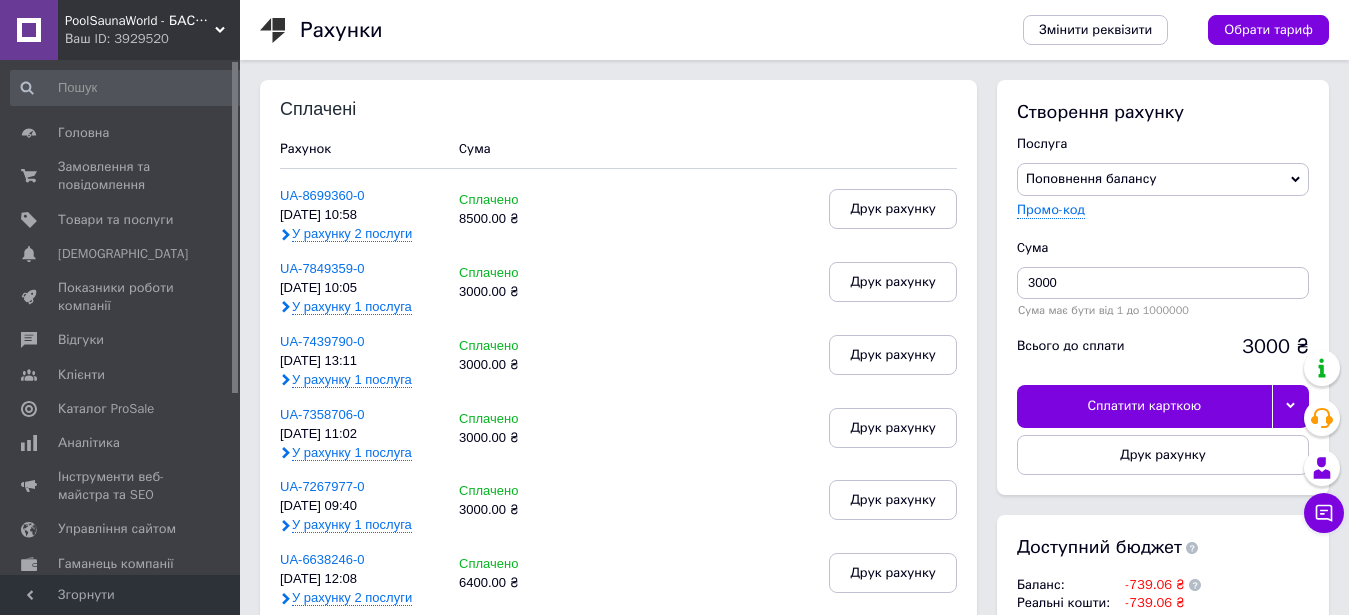 click at bounding box center [1290, 406] 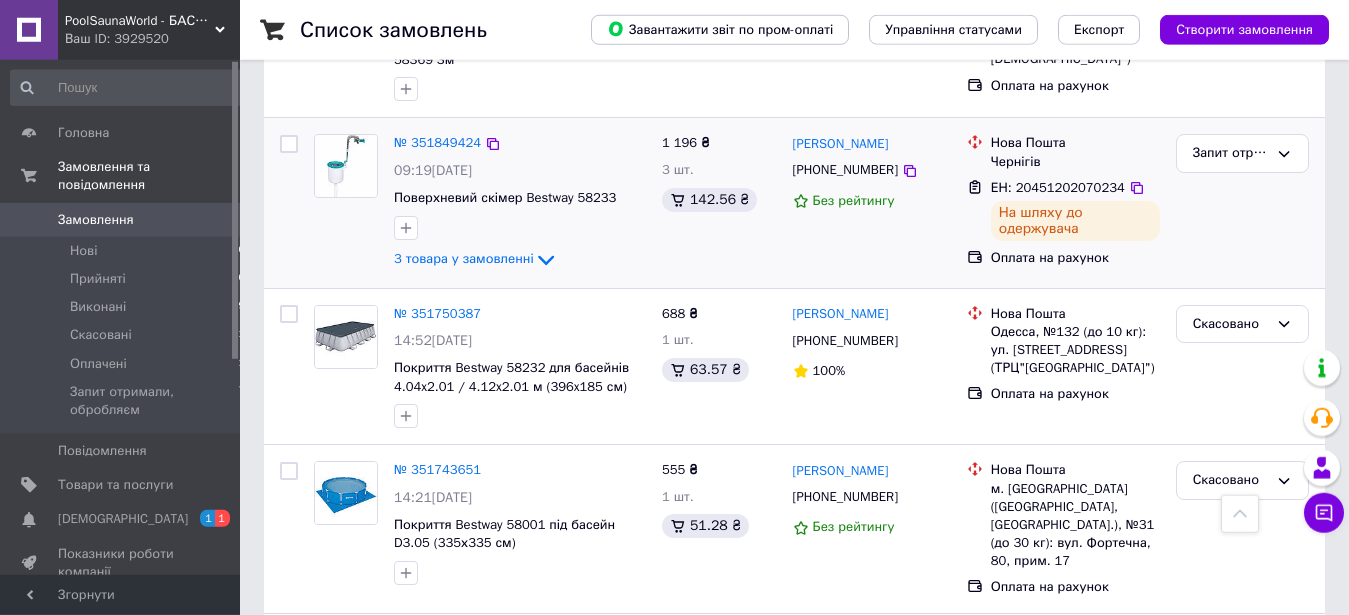 scroll, scrollTop: 1428, scrollLeft: 0, axis: vertical 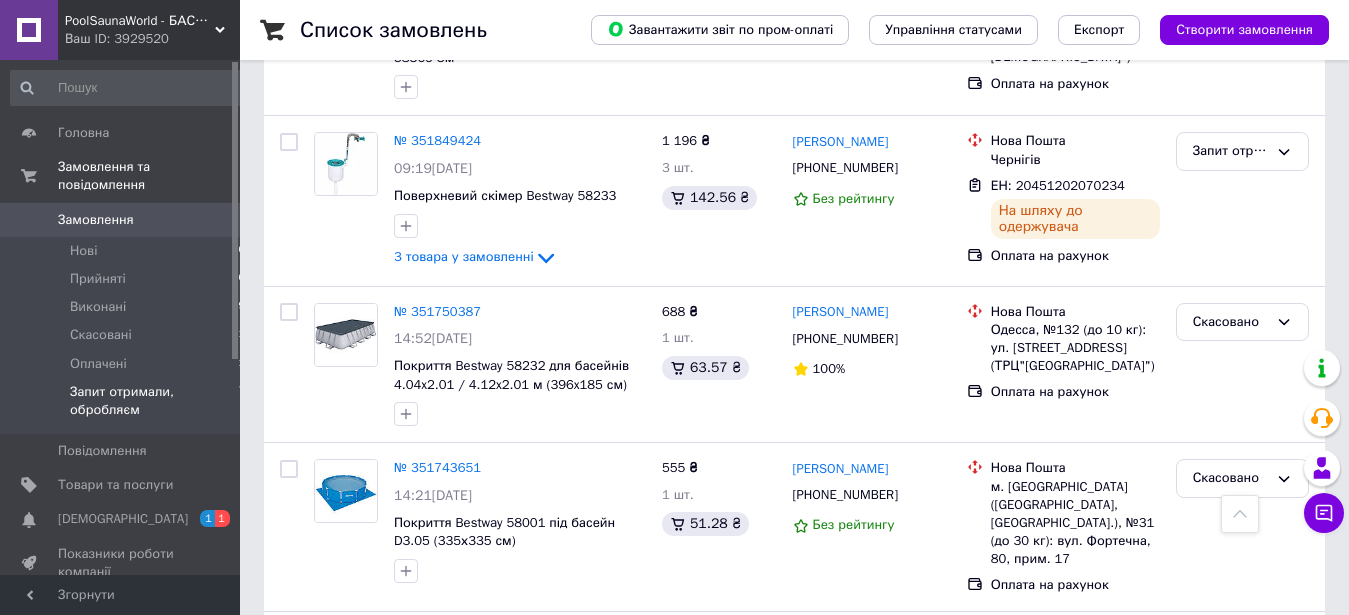 click on "Запит отримали, обробляєм" at bounding box center (154, 401) 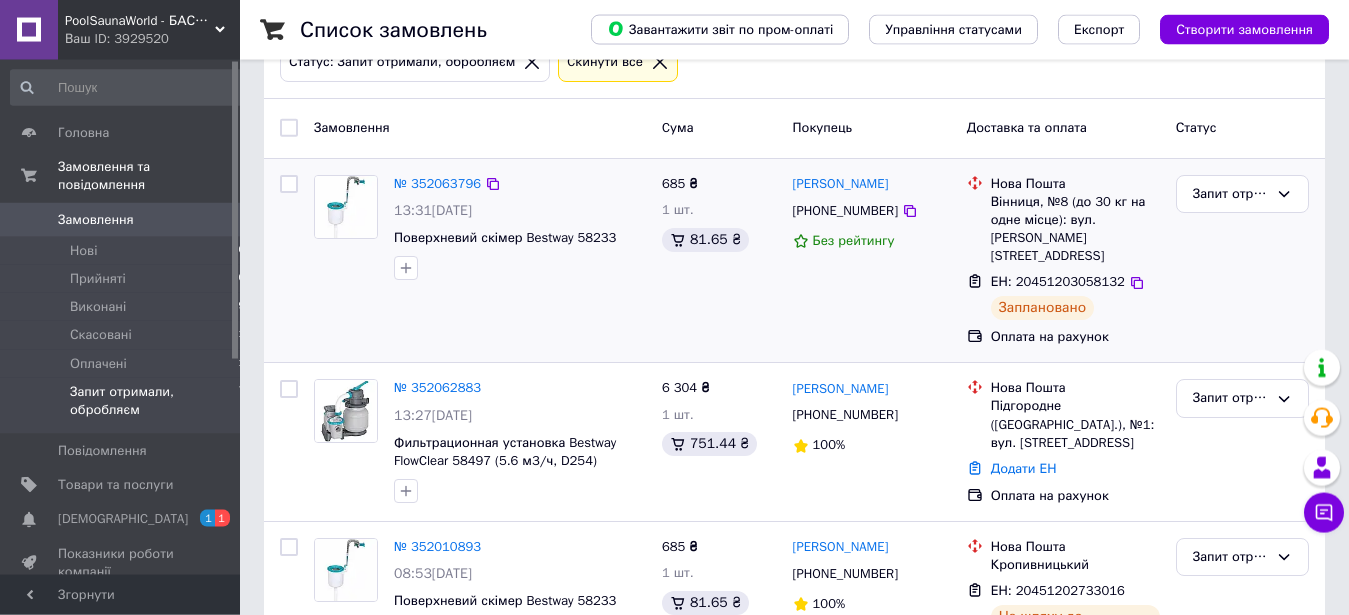 scroll, scrollTop: 306, scrollLeft: 0, axis: vertical 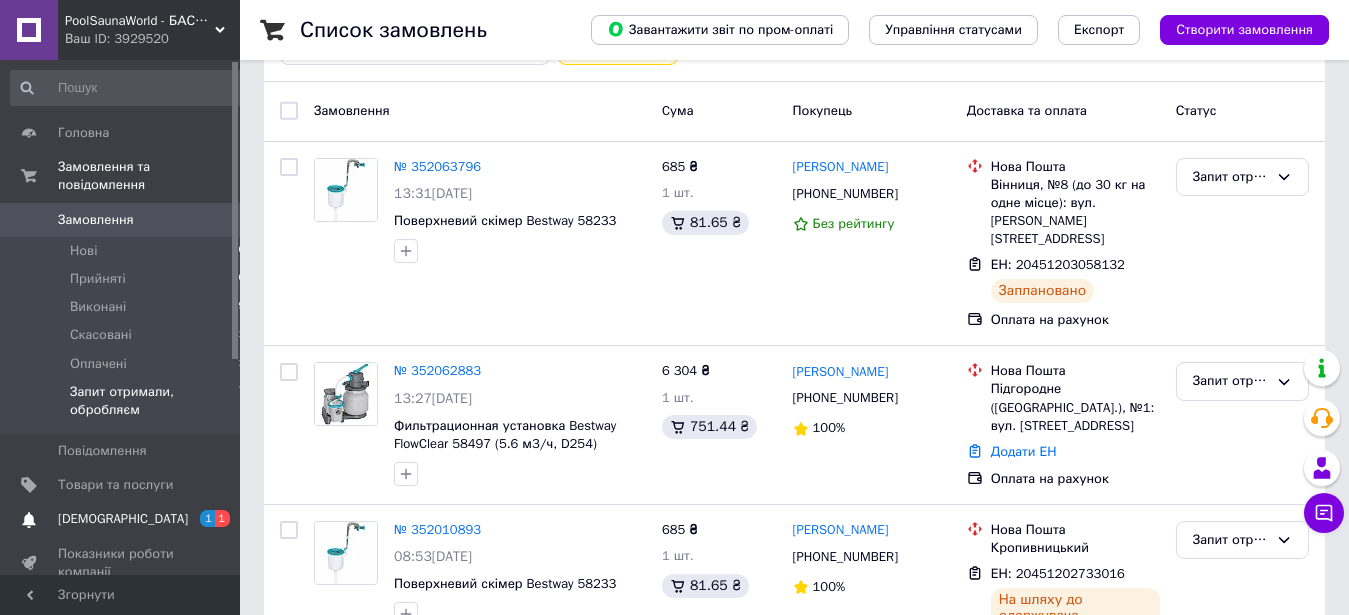 click on "[DEMOGRAPHIC_DATA]" at bounding box center [121, 519] 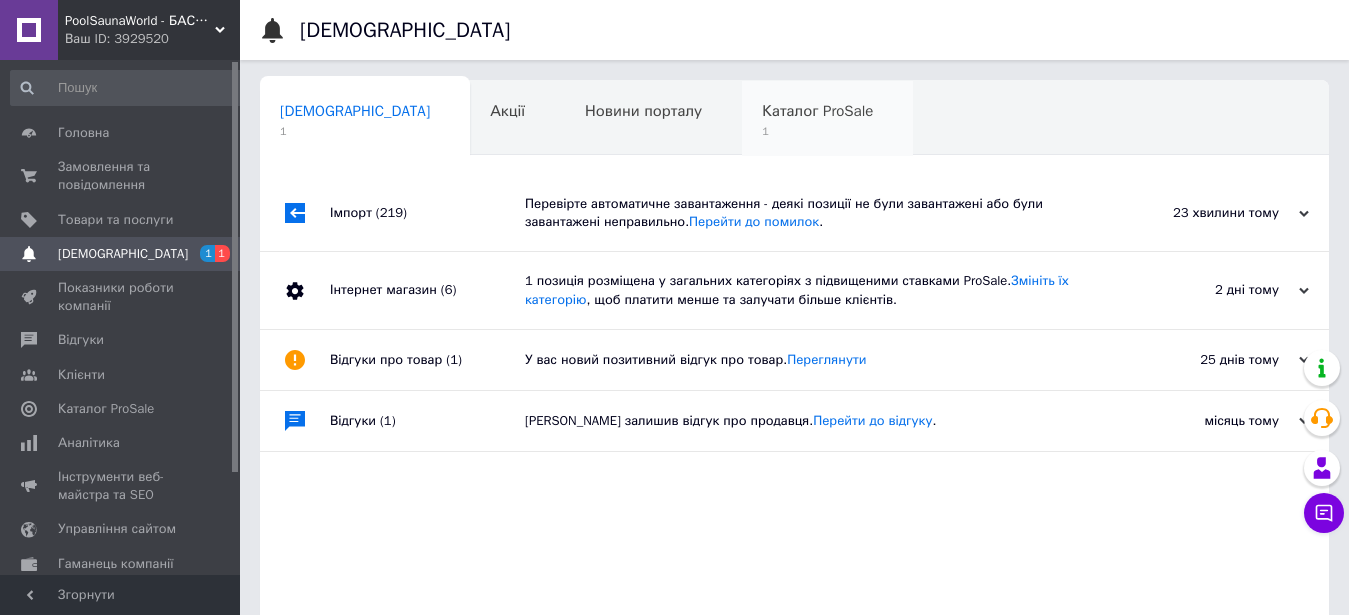 click on "Каталог ProSale 1" at bounding box center (827, 119) 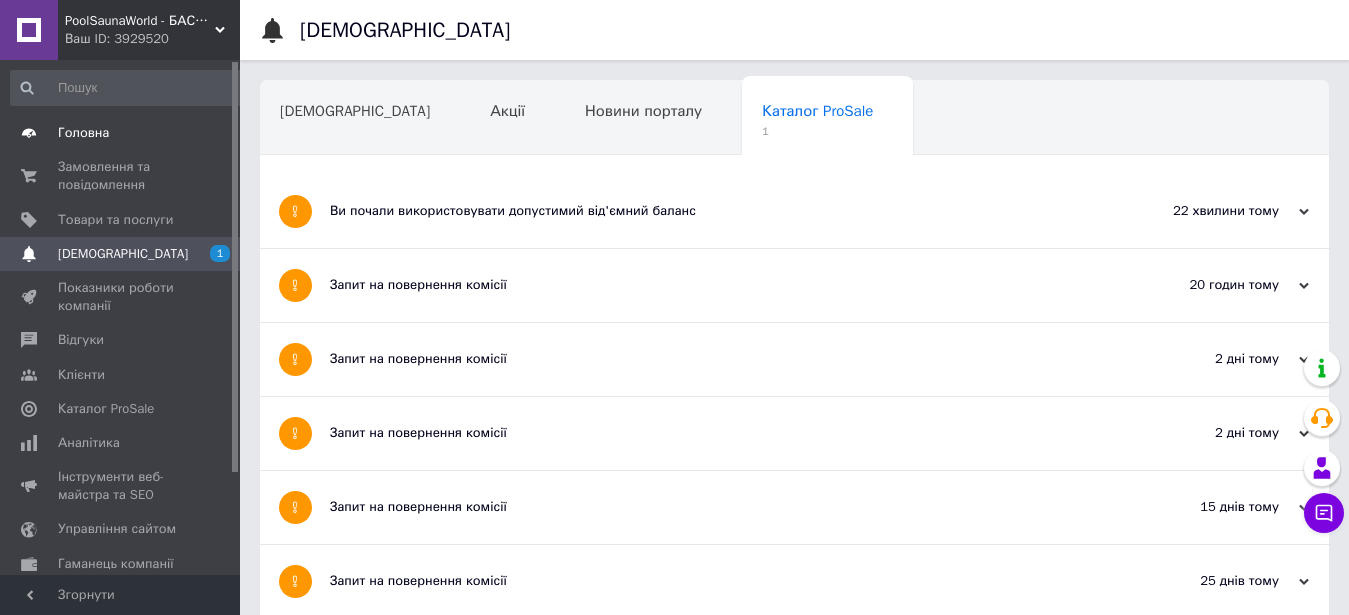 click on "Головна" at bounding box center (121, 133) 